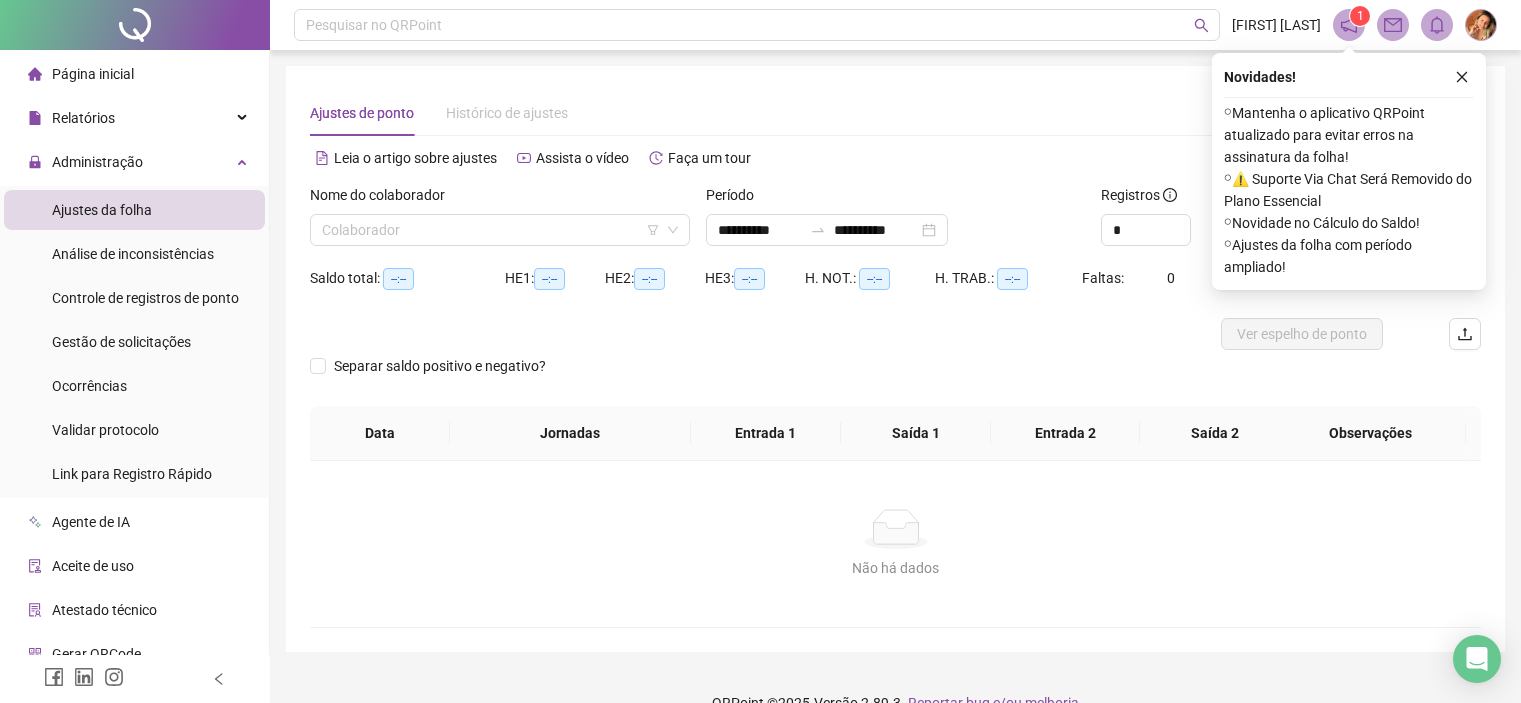scroll, scrollTop: 0, scrollLeft: 0, axis: both 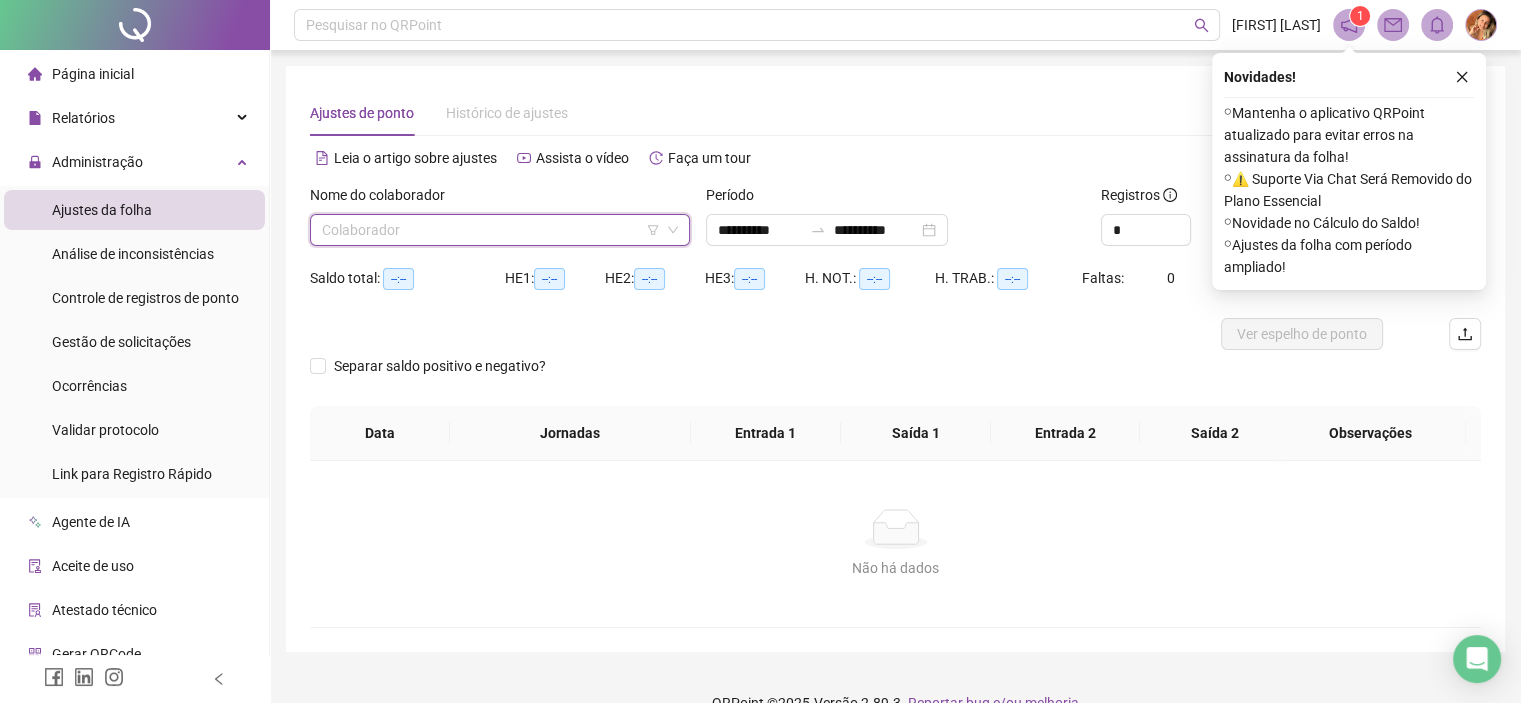 click at bounding box center (491, 230) 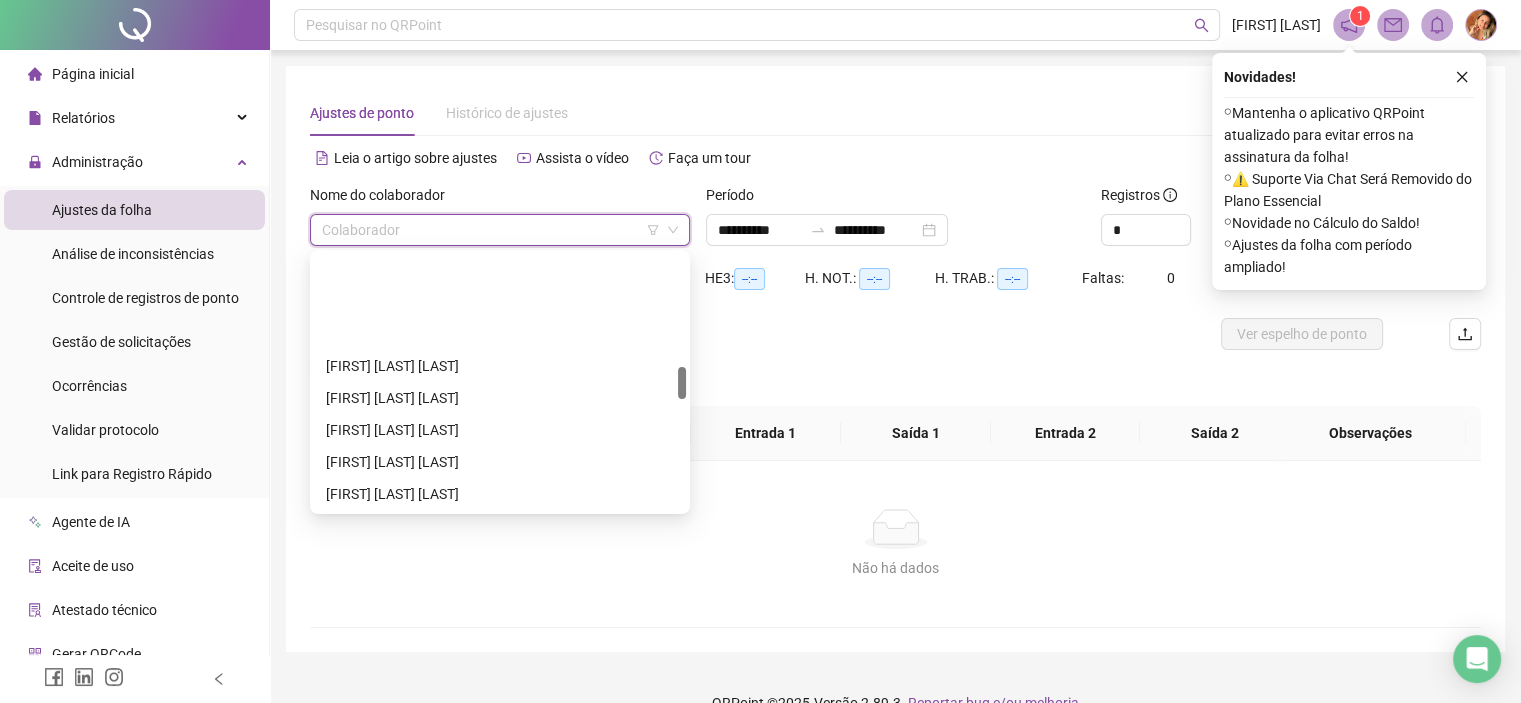 scroll, scrollTop: 1000, scrollLeft: 0, axis: vertical 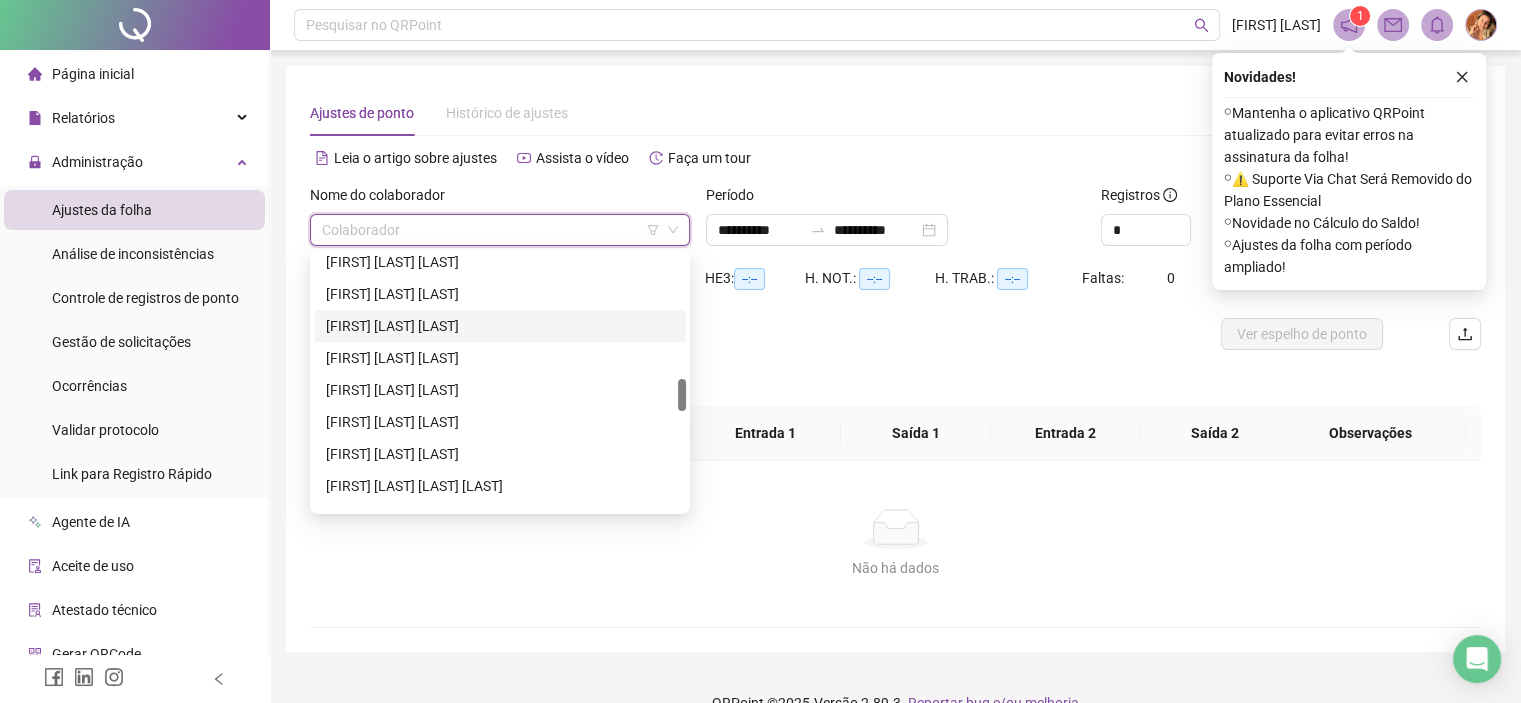click on "[FIRST] [LAST] [LAST]" at bounding box center [500, 326] 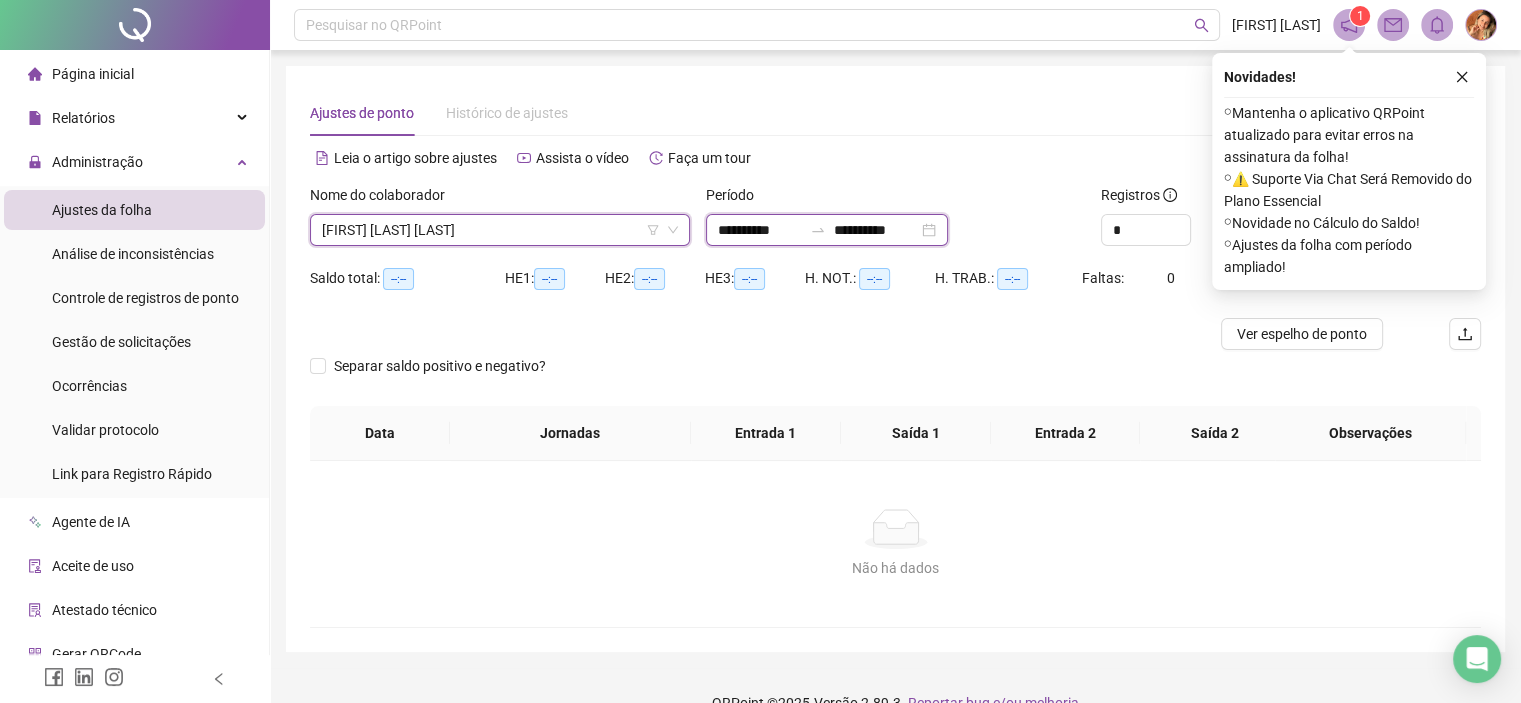 click on "**********" at bounding box center (876, 230) 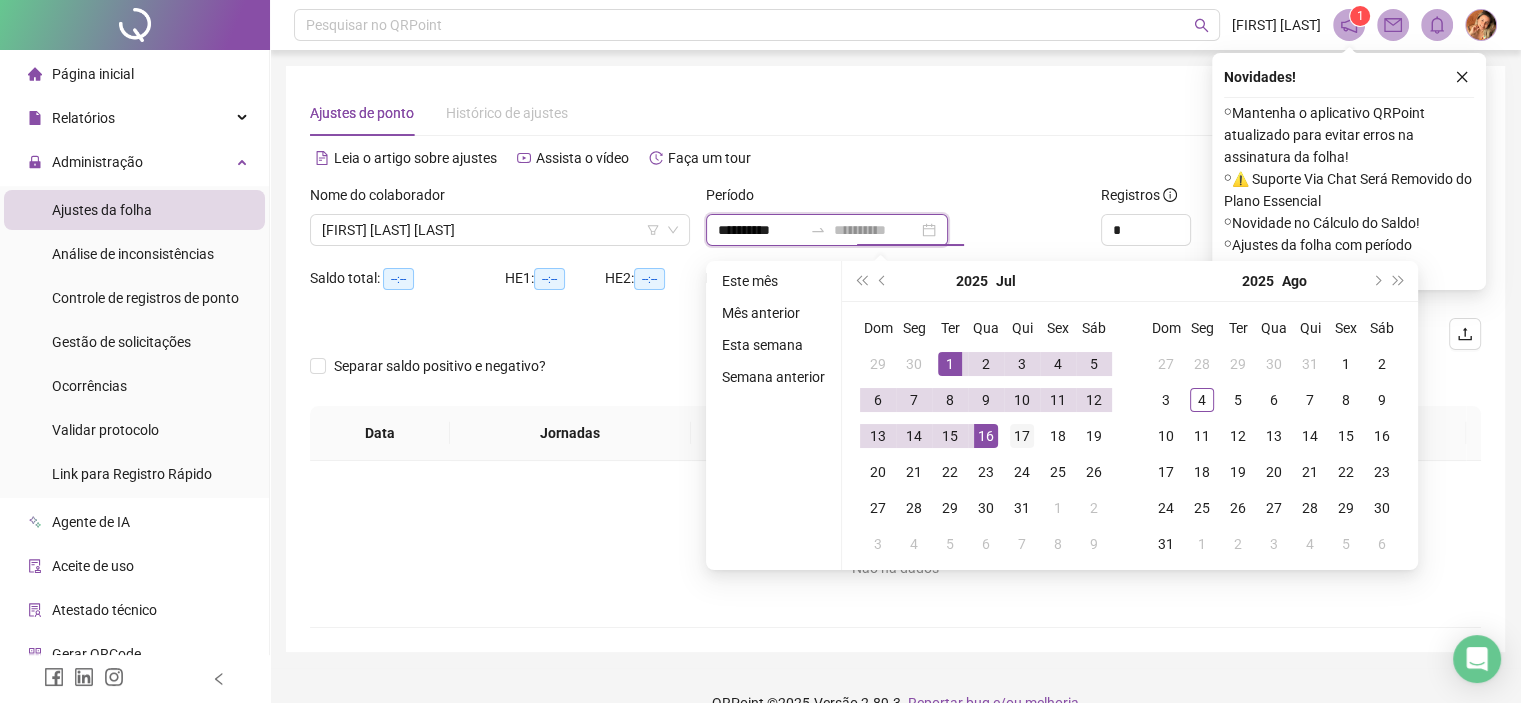 type on "**********" 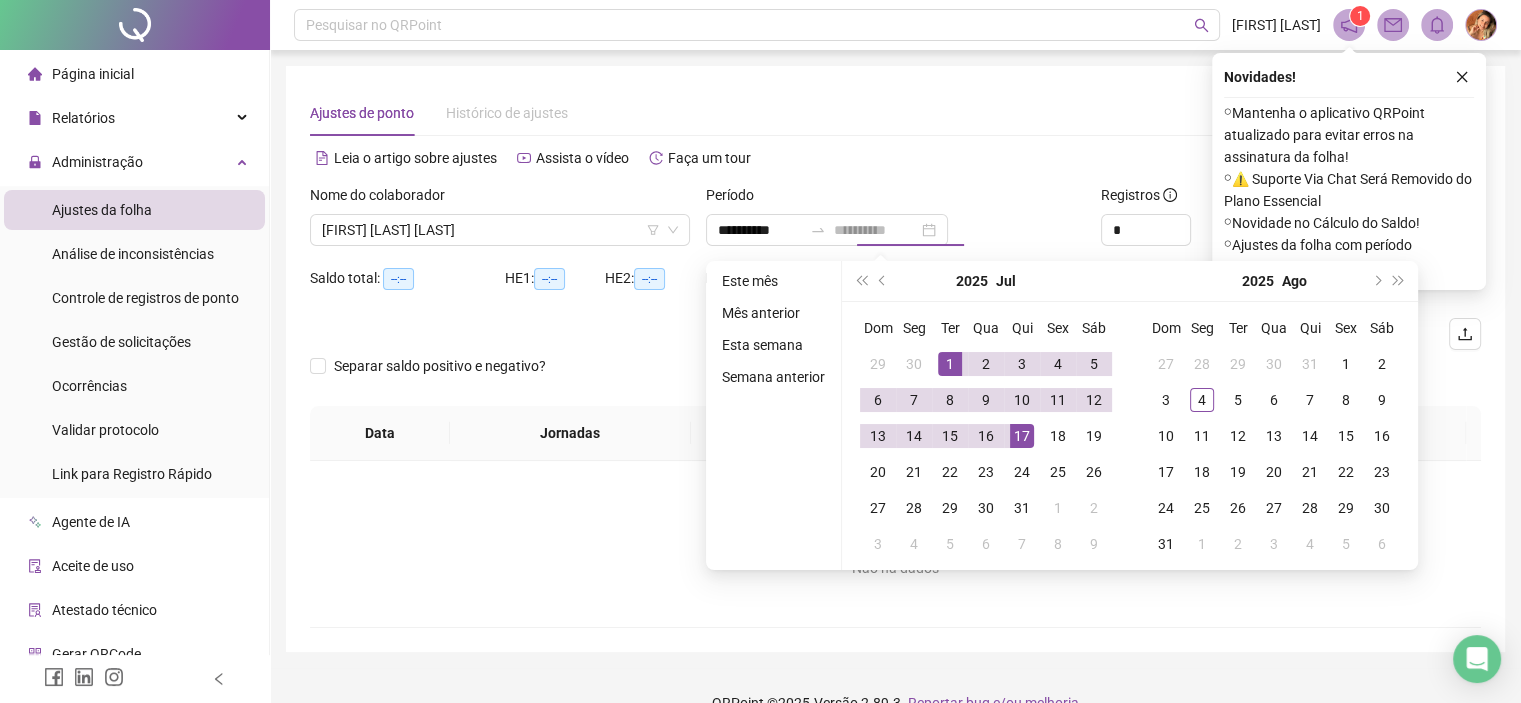click on "17" at bounding box center [1022, 436] 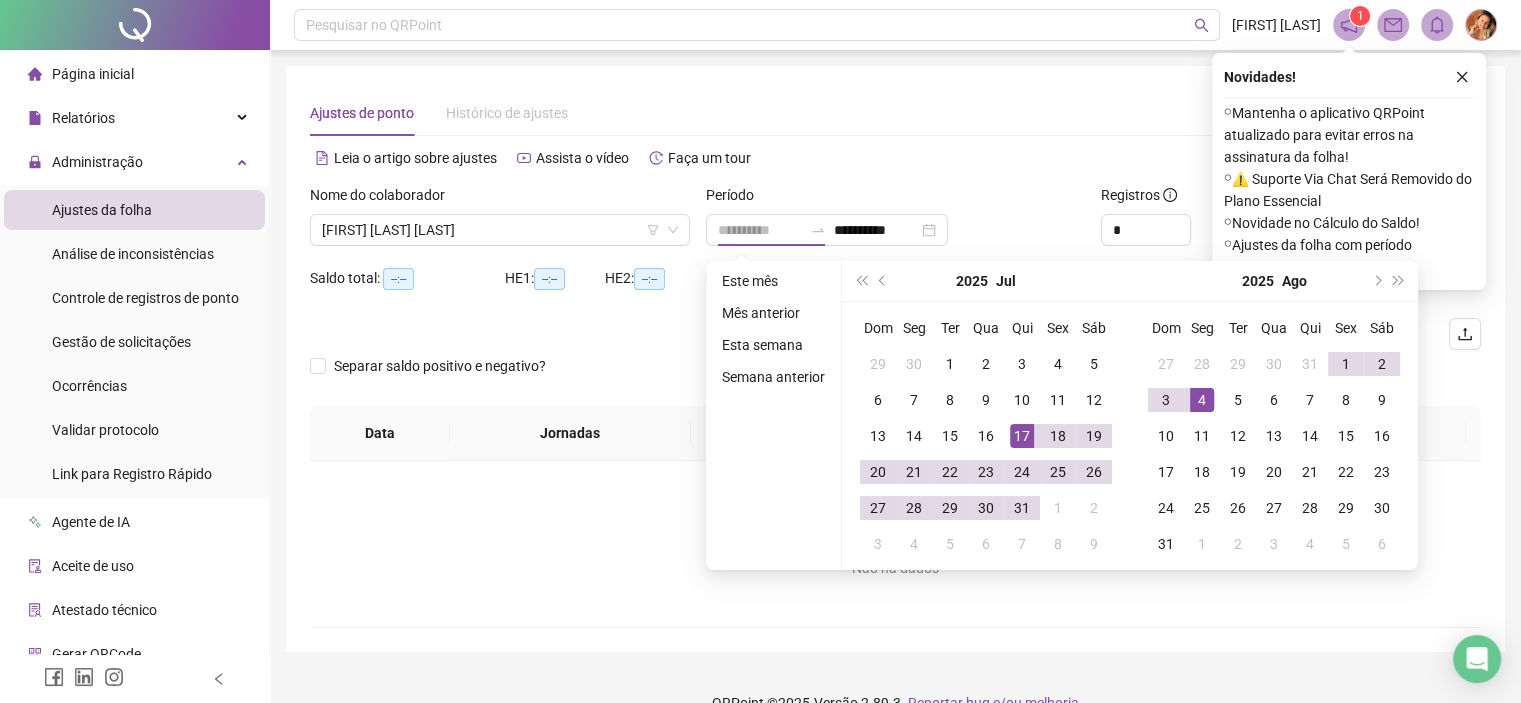 click on "4" at bounding box center (1202, 400) 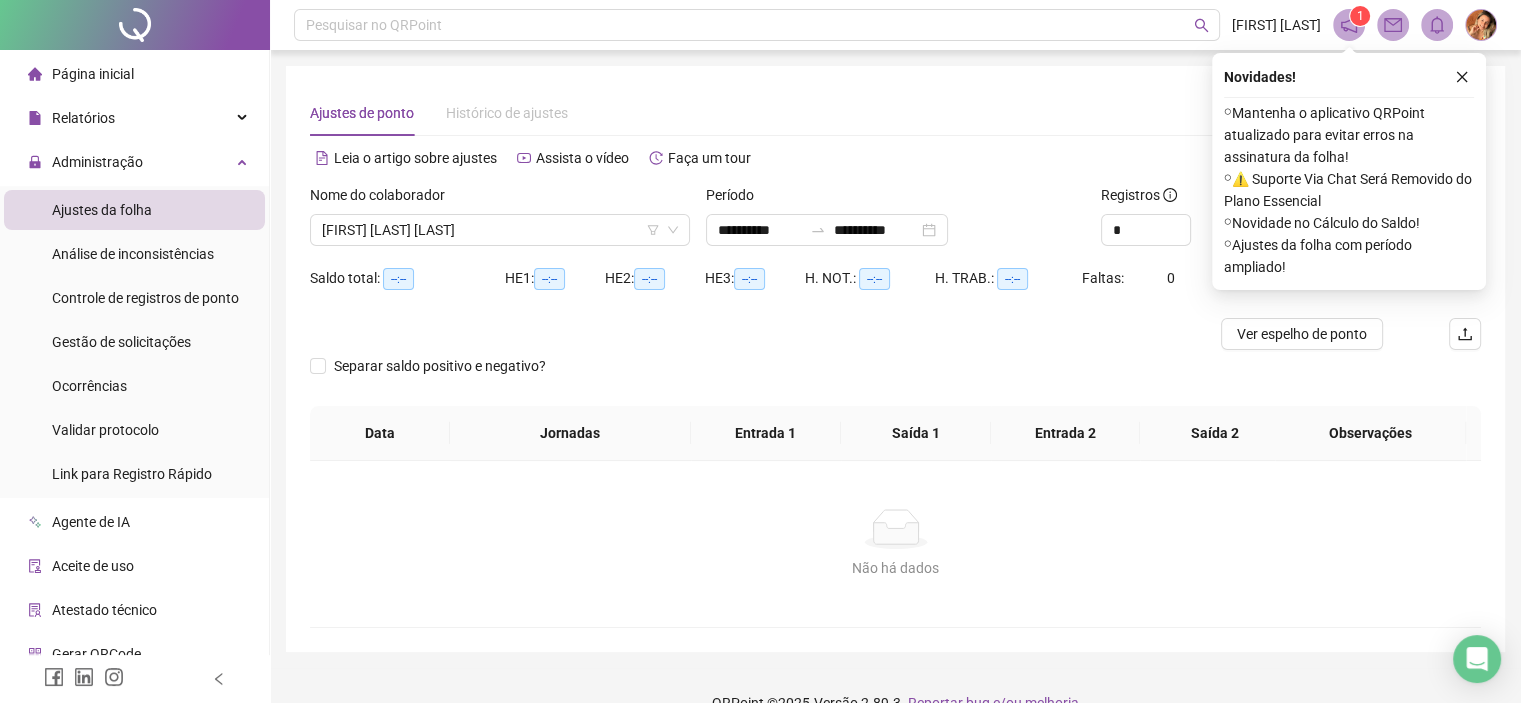 click 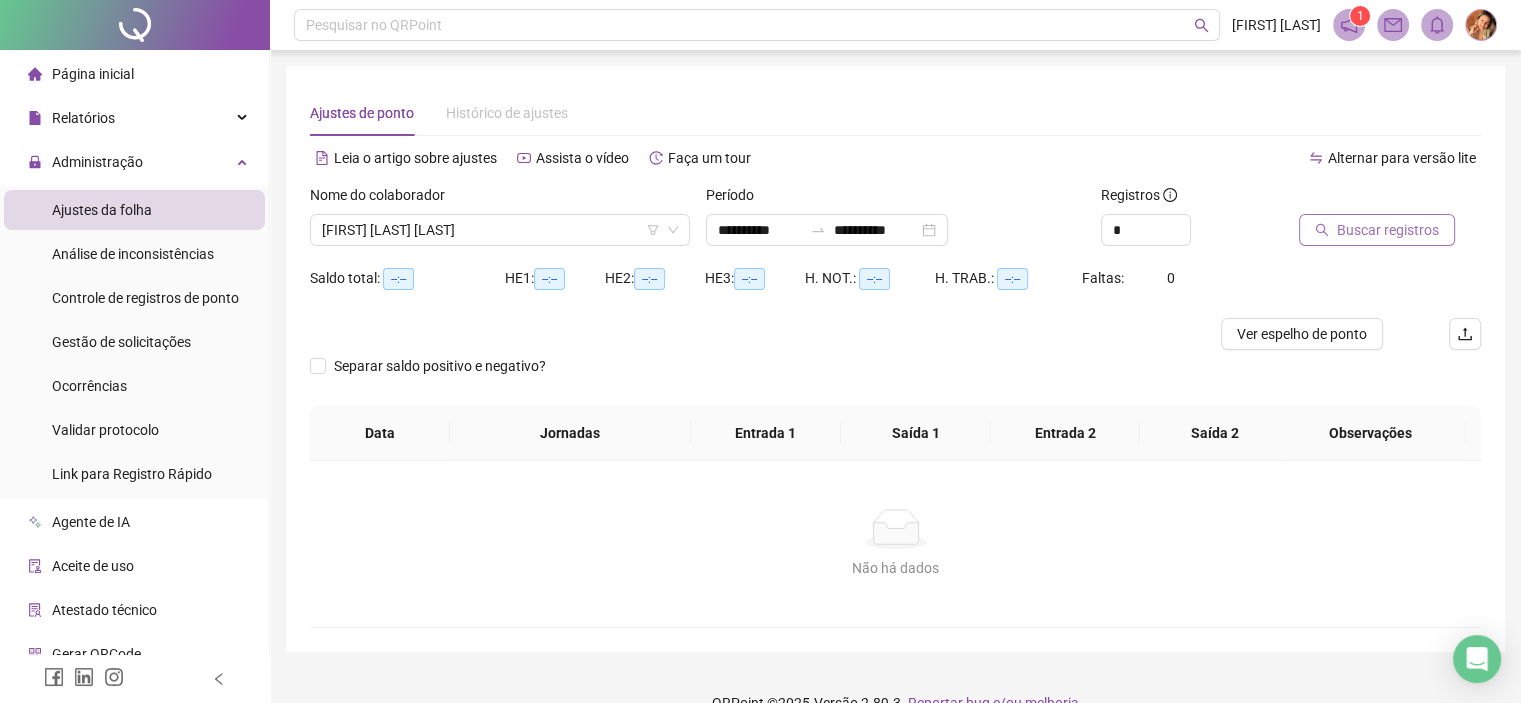 click on "Buscar registros" at bounding box center (1388, 230) 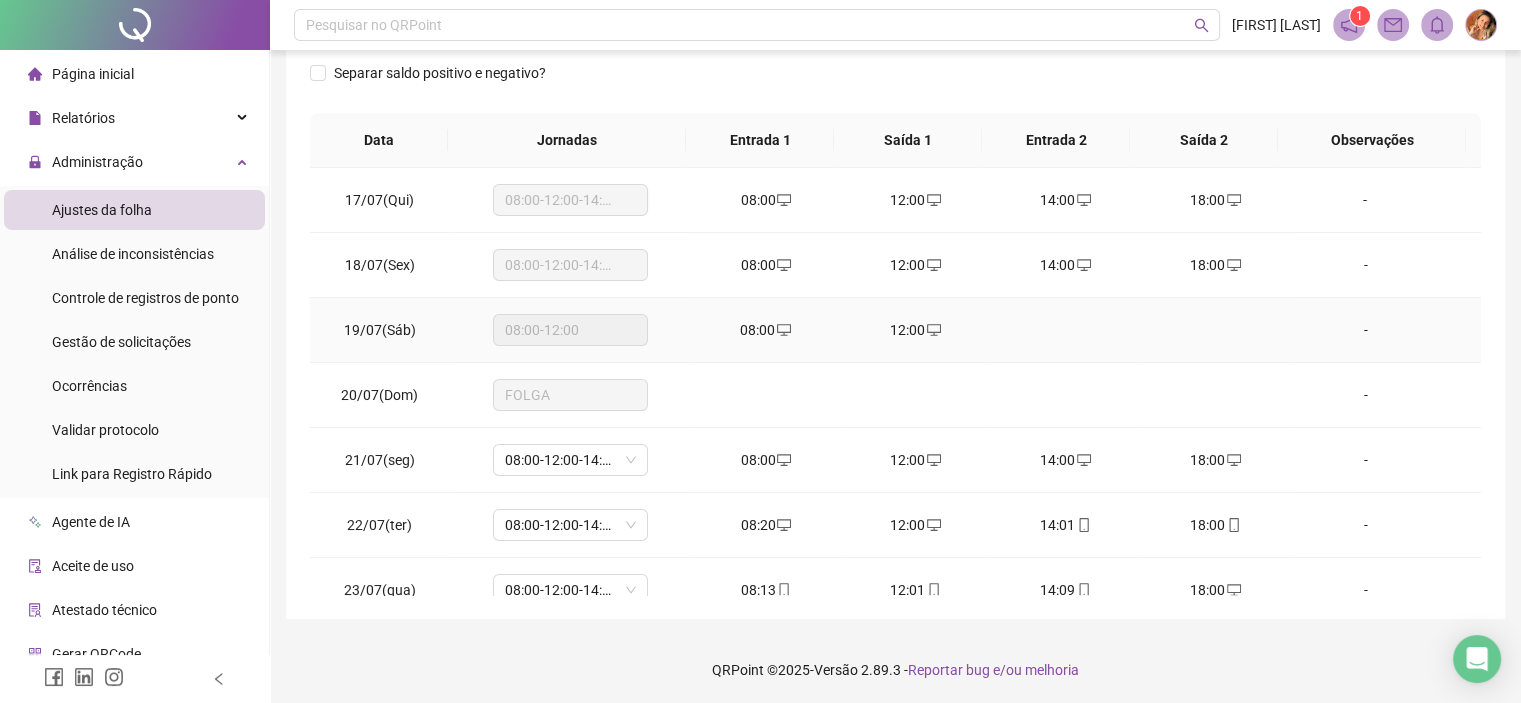scroll, scrollTop: 374, scrollLeft: 0, axis: vertical 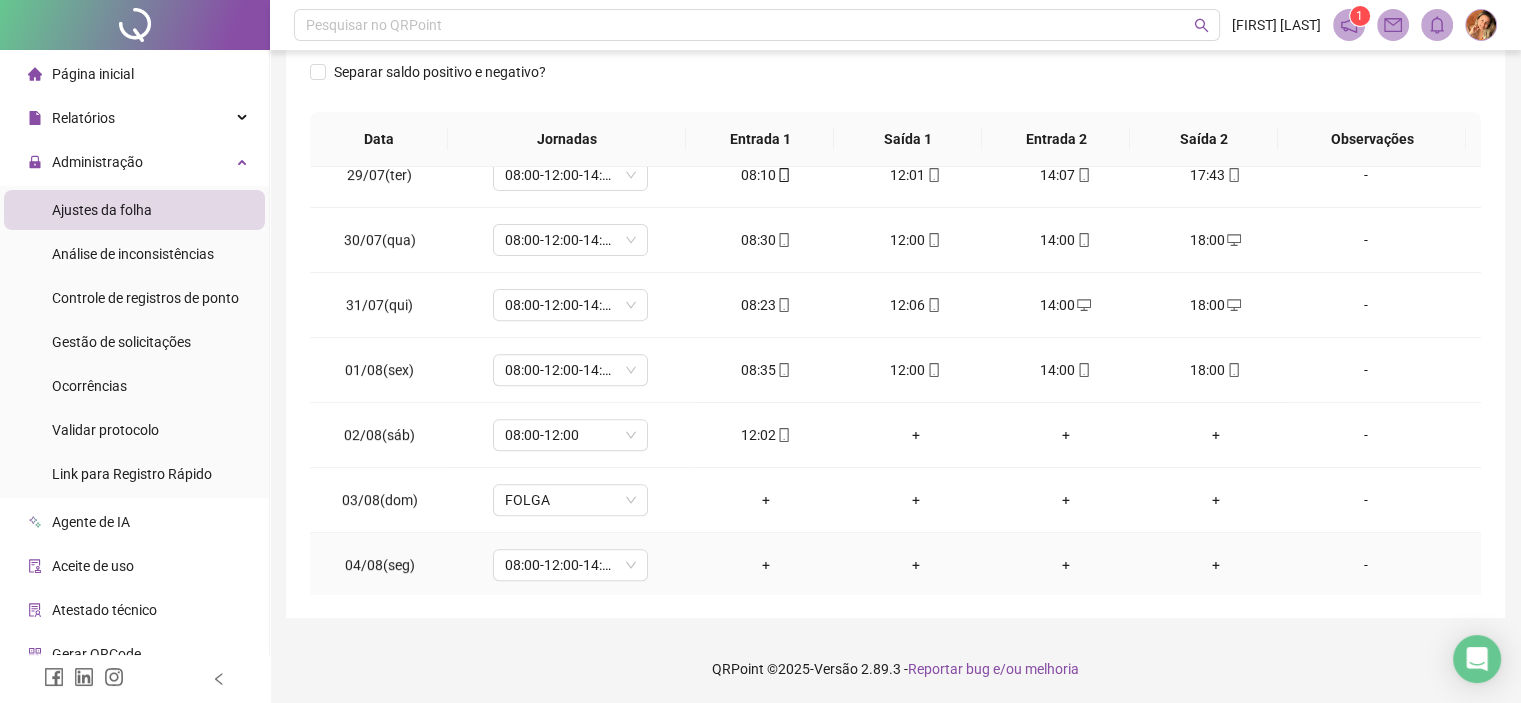 click on "-" at bounding box center (1365, 565) 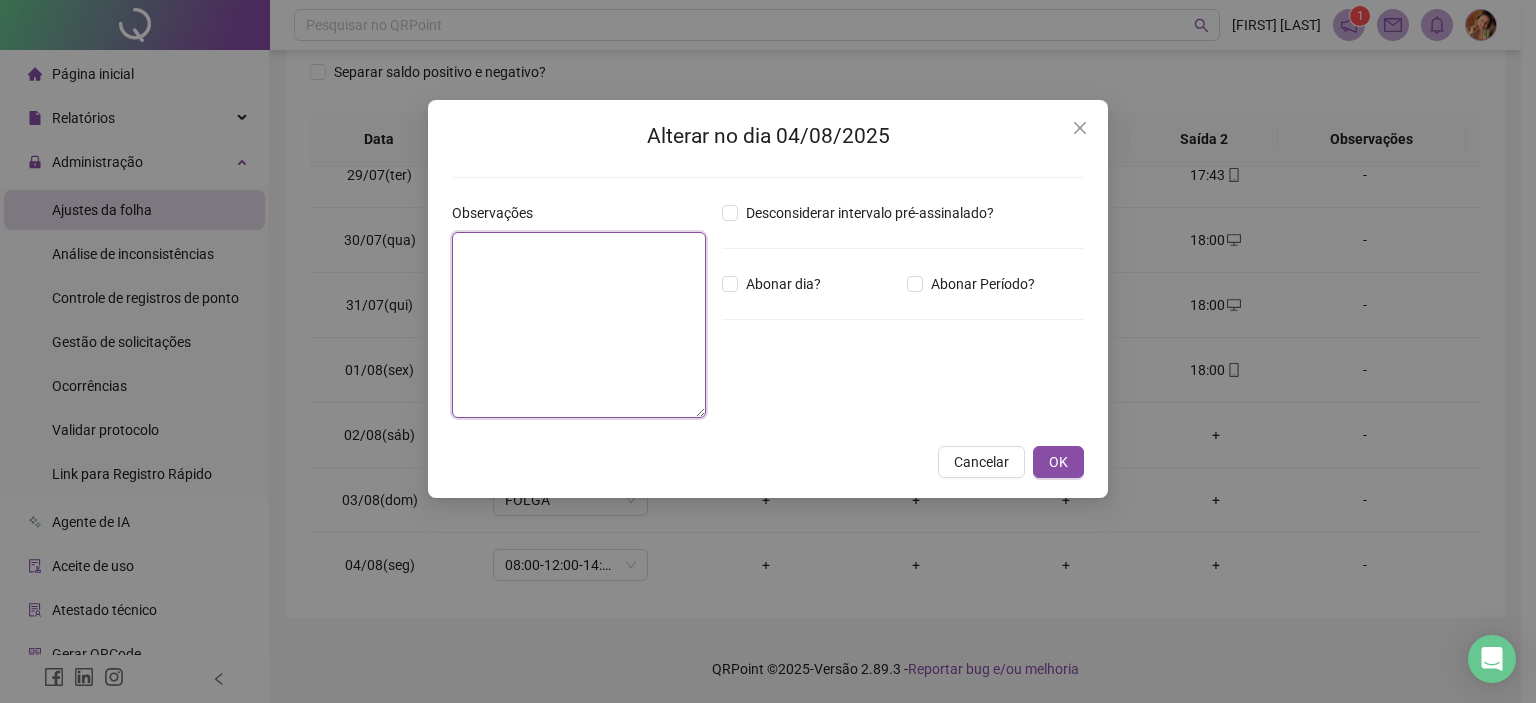 click at bounding box center (579, 325) 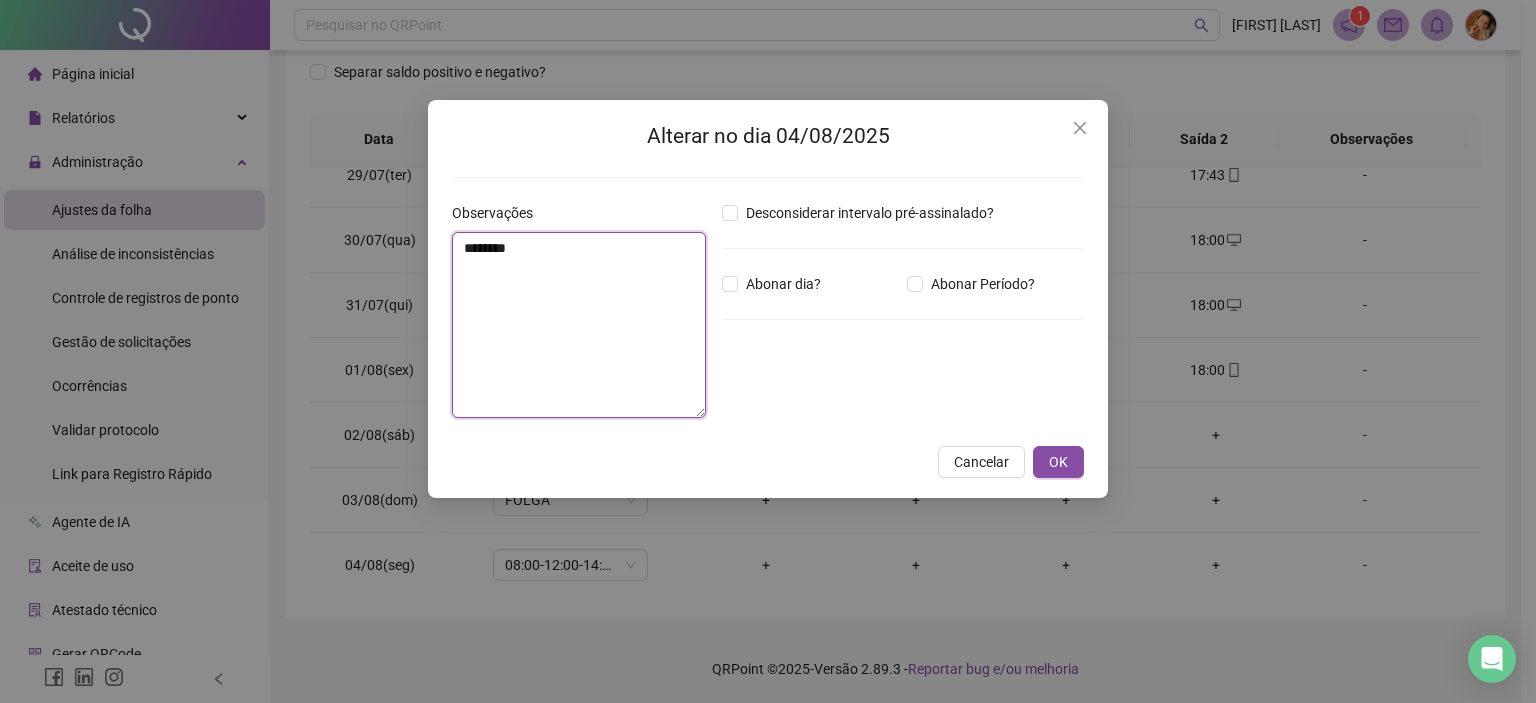 click on "********" at bounding box center (579, 325) 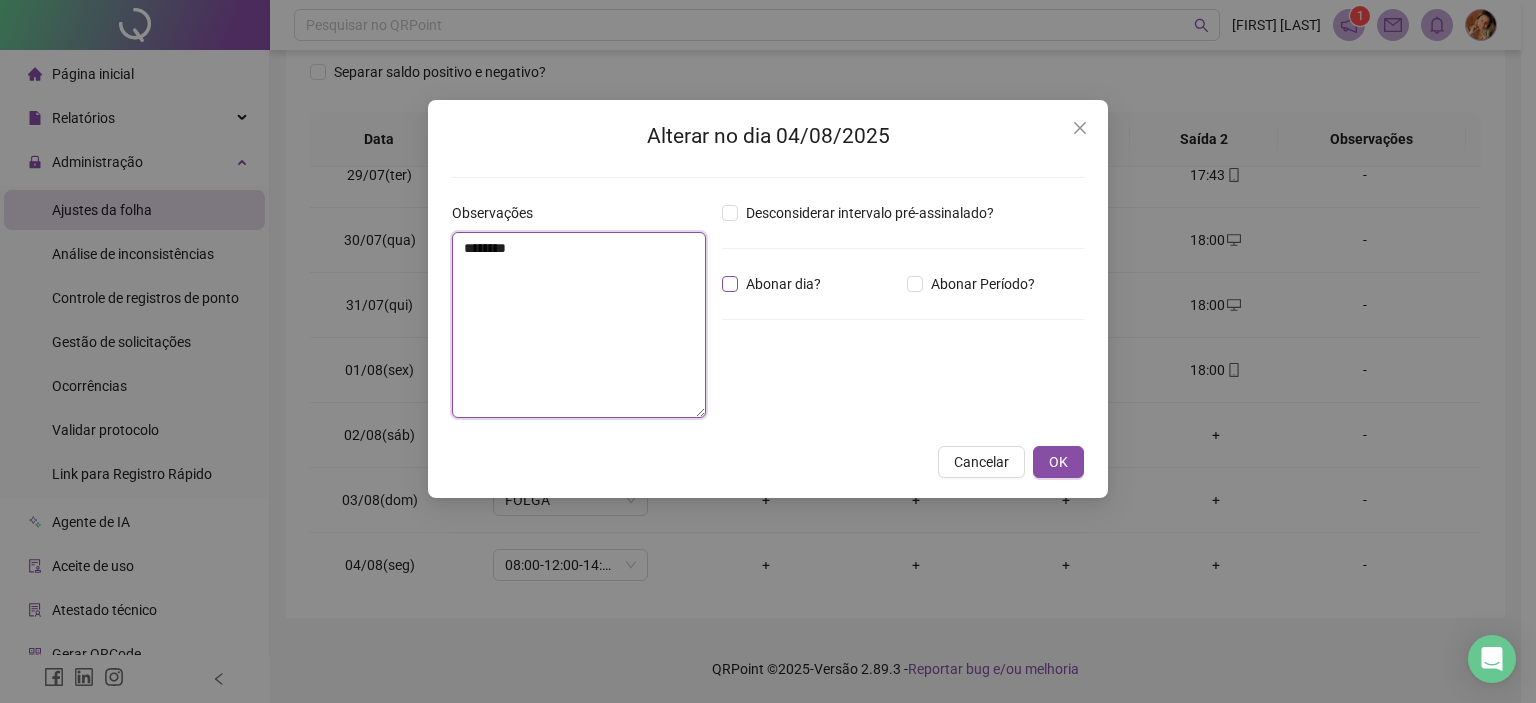 type on "********" 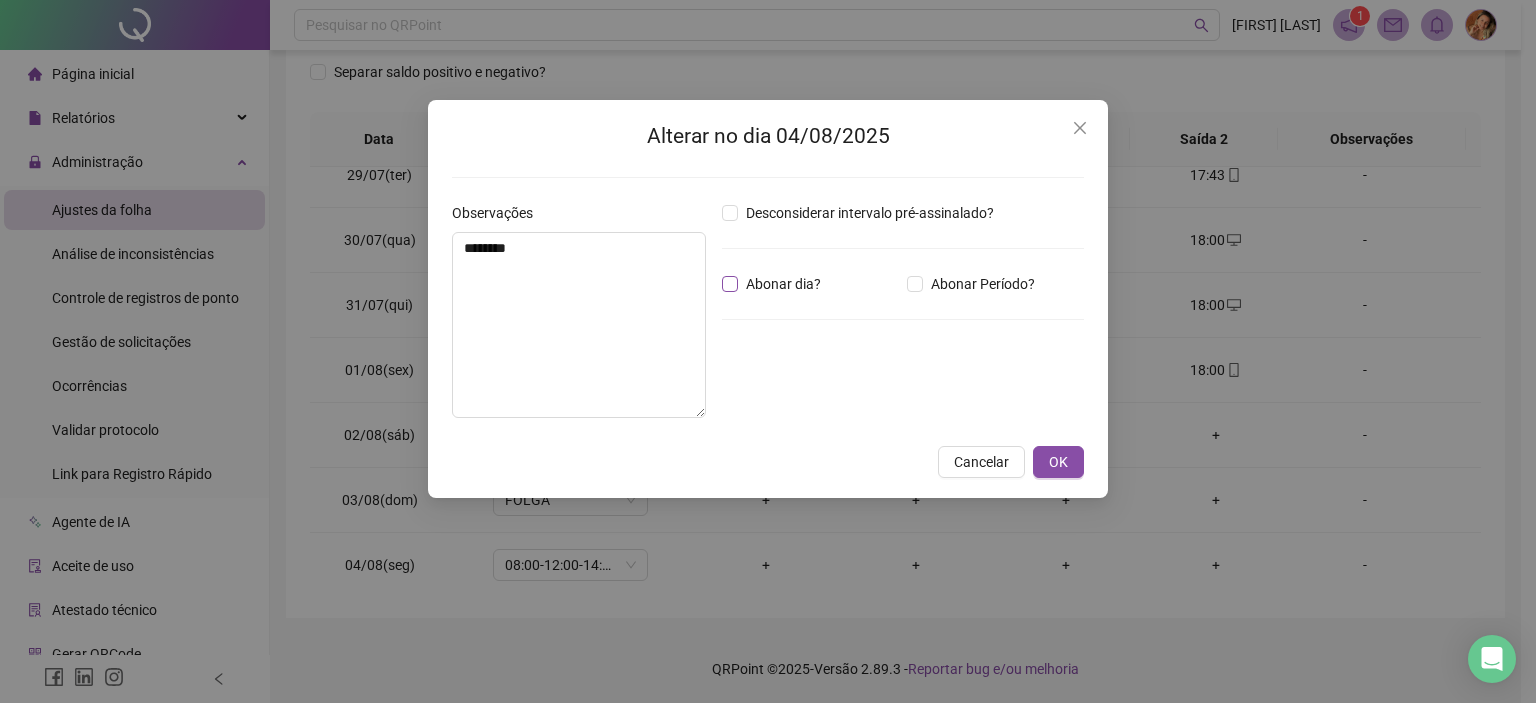 click on "Abonar dia?" at bounding box center (783, 284) 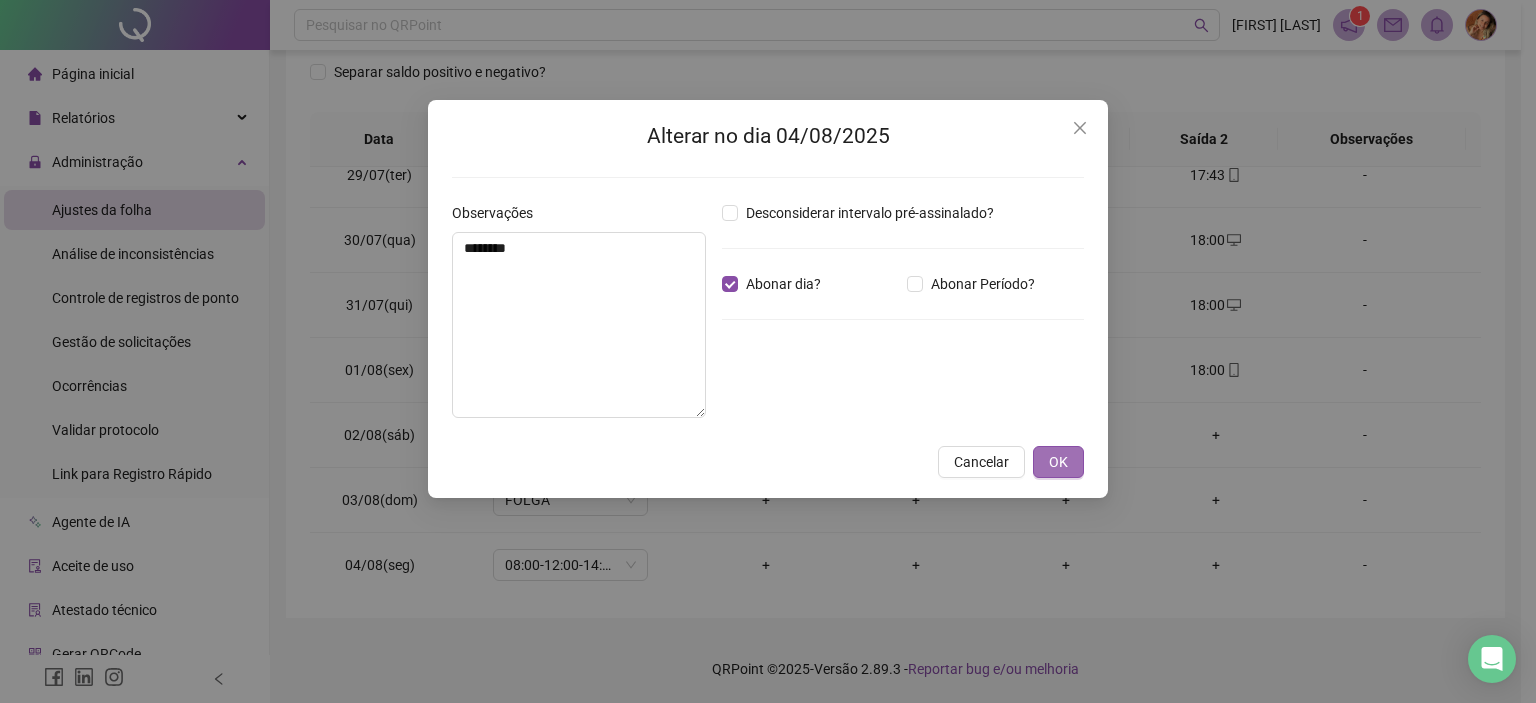 click on "OK" at bounding box center [1058, 462] 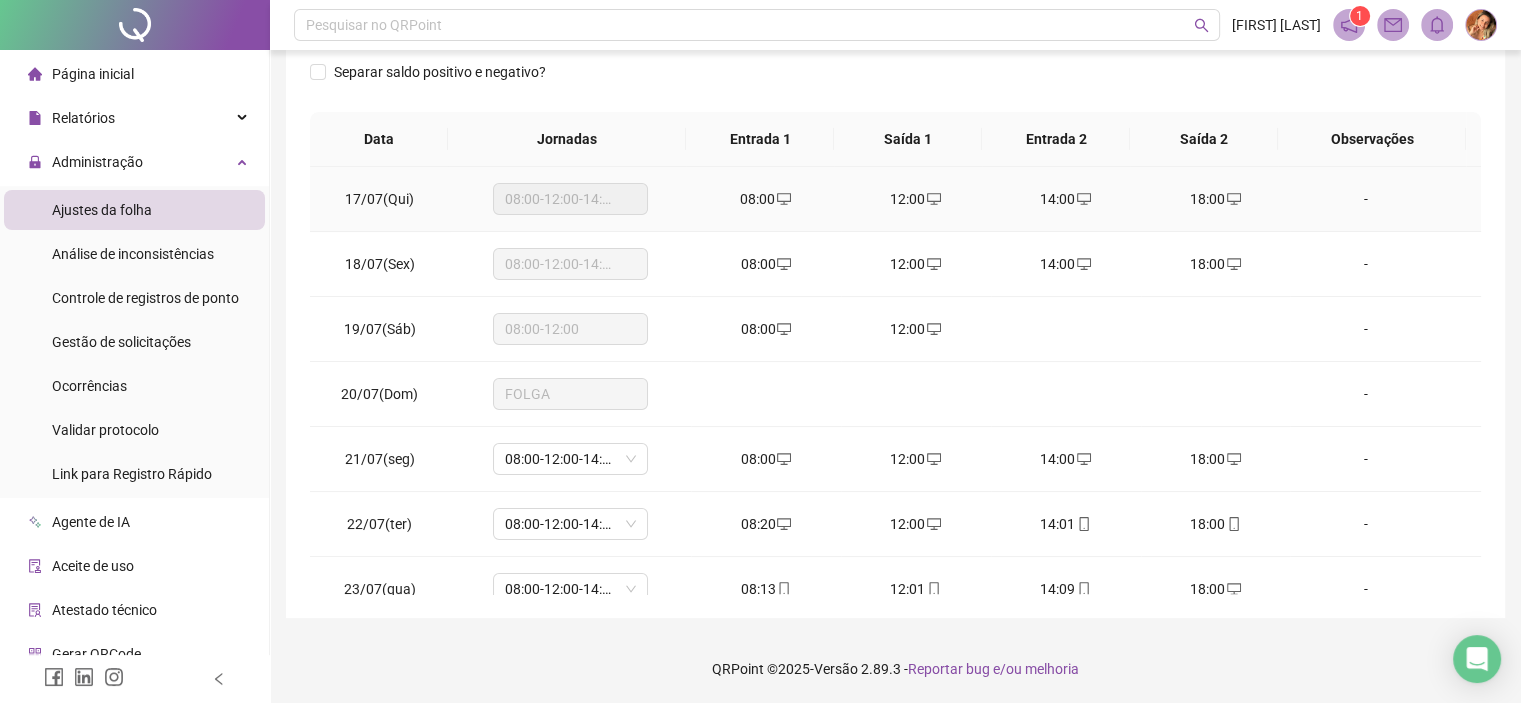 scroll, scrollTop: 0, scrollLeft: 0, axis: both 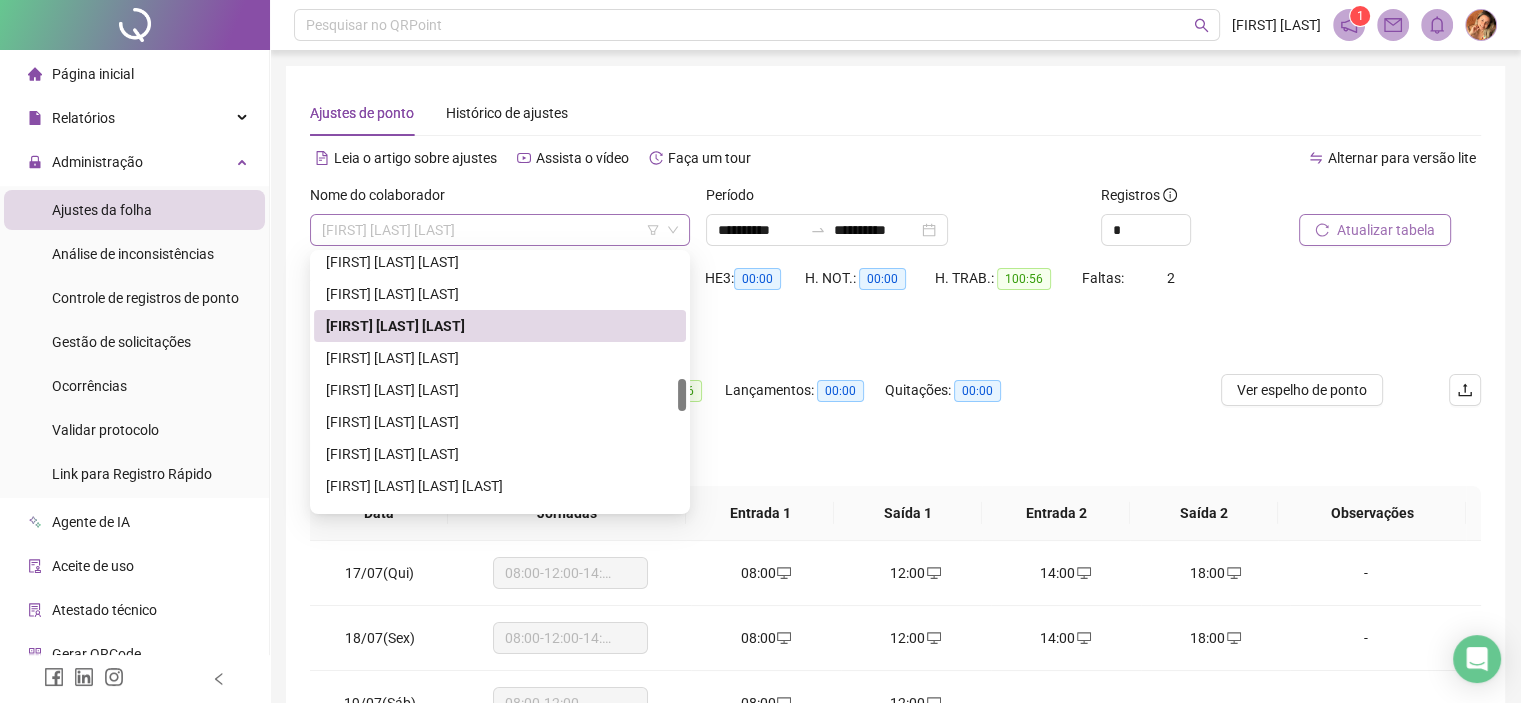 click on "[FIRST] [LAST] [LAST]" at bounding box center (500, 230) 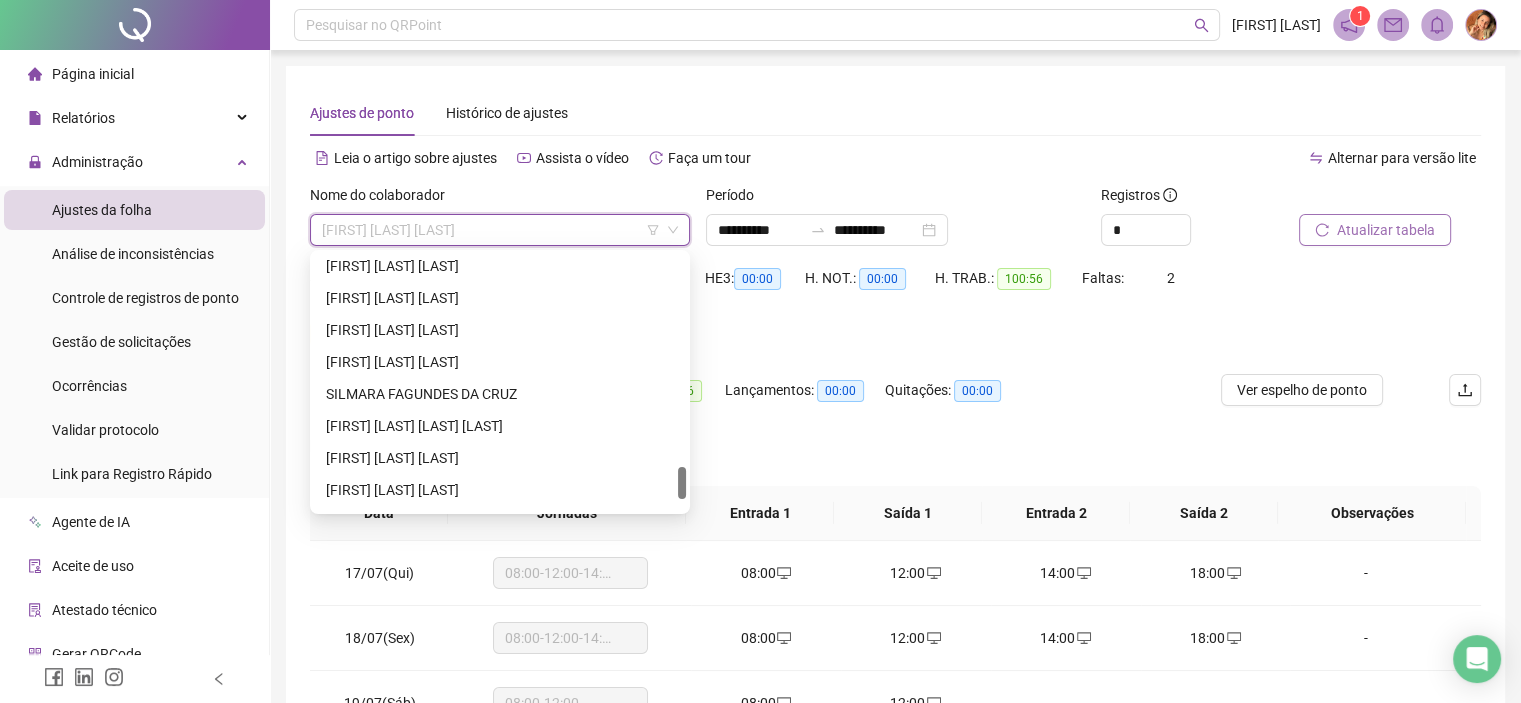 scroll, scrollTop: 1792, scrollLeft: 0, axis: vertical 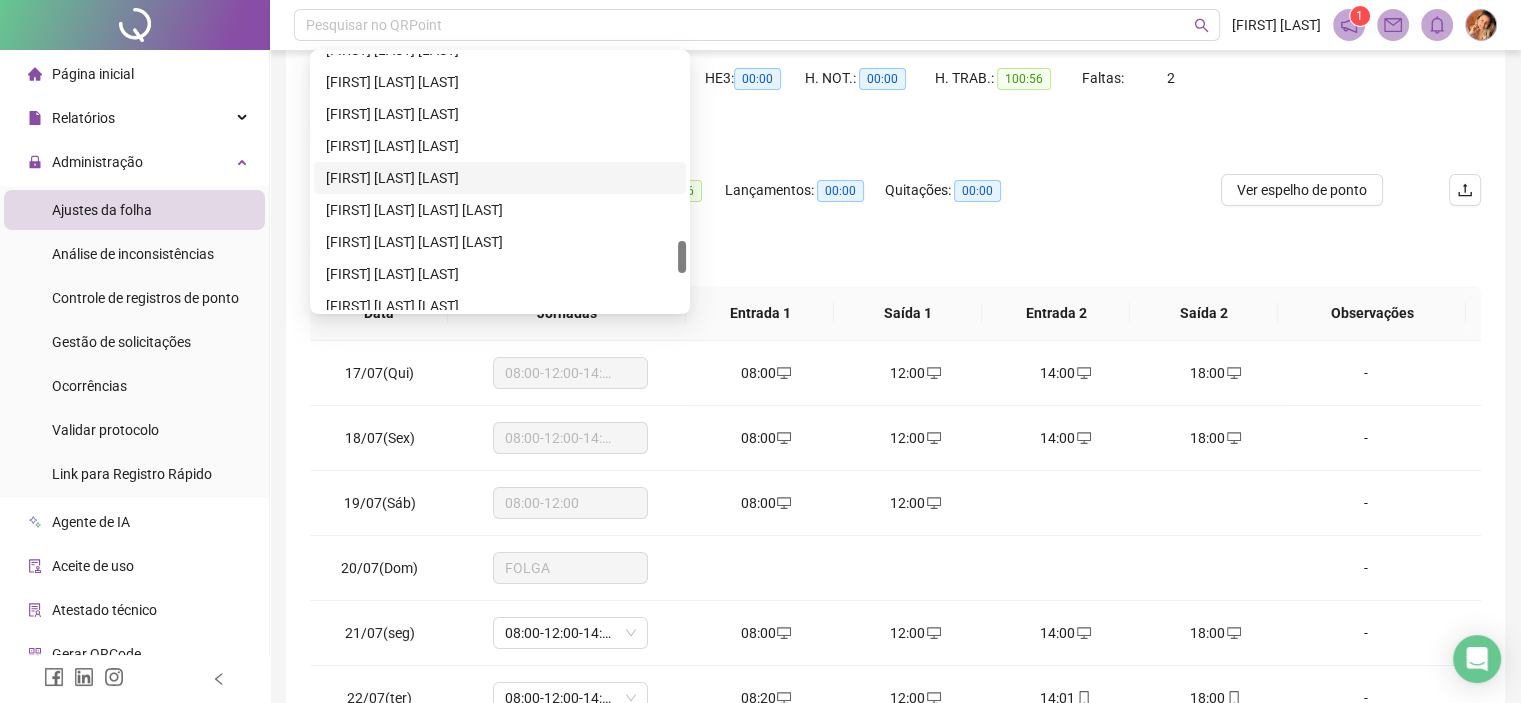 click on "[FIRST] [LAST] [LAST]" at bounding box center (500, 178) 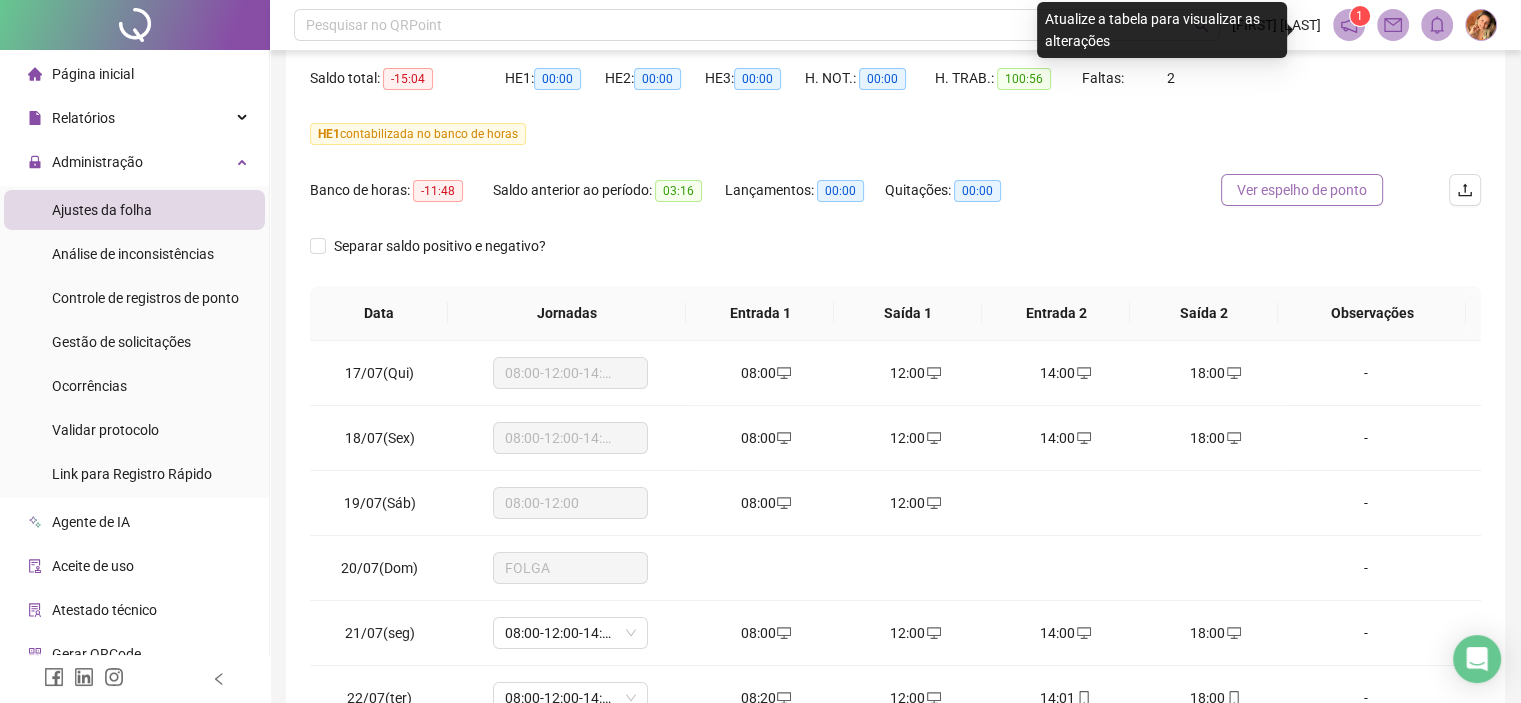click on "Ver espelho de ponto" at bounding box center (1302, 190) 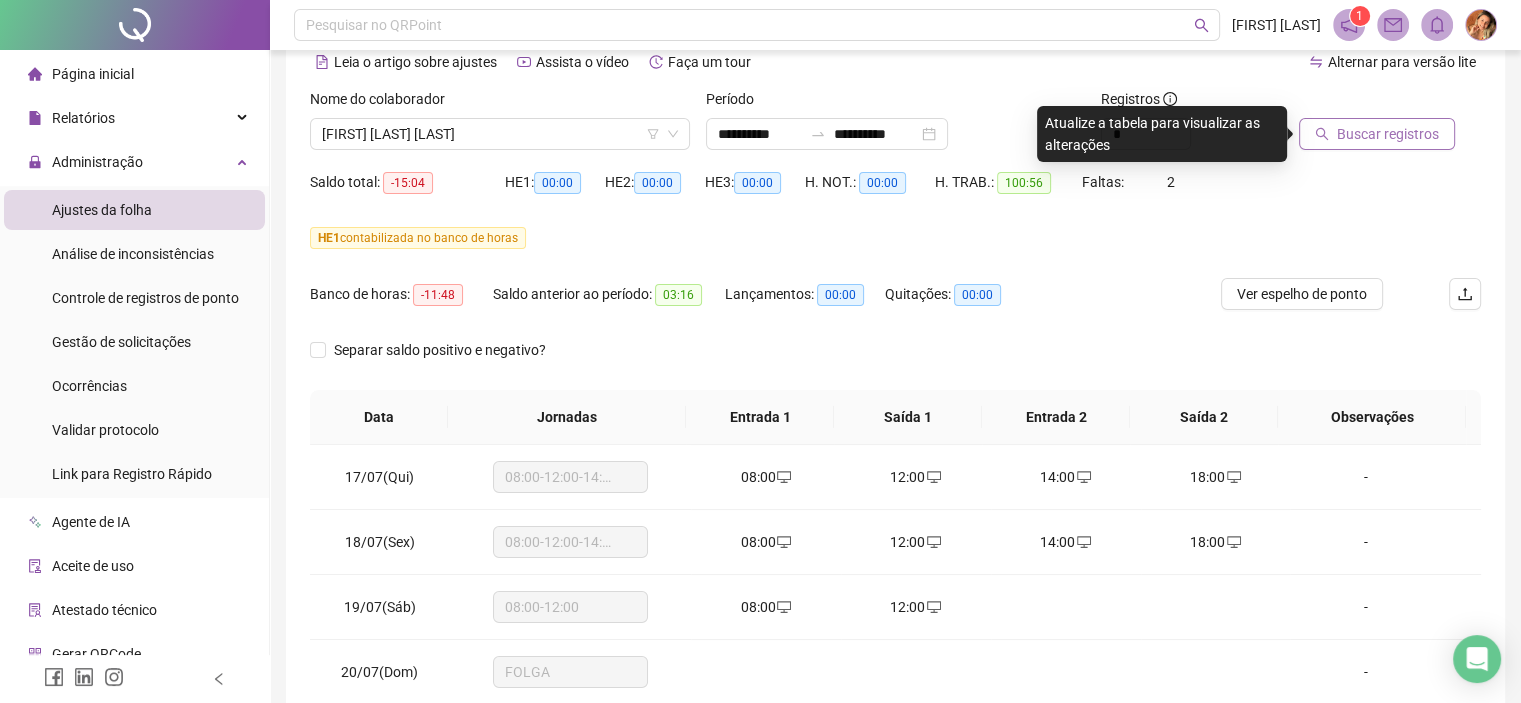 scroll, scrollTop: 0, scrollLeft: 0, axis: both 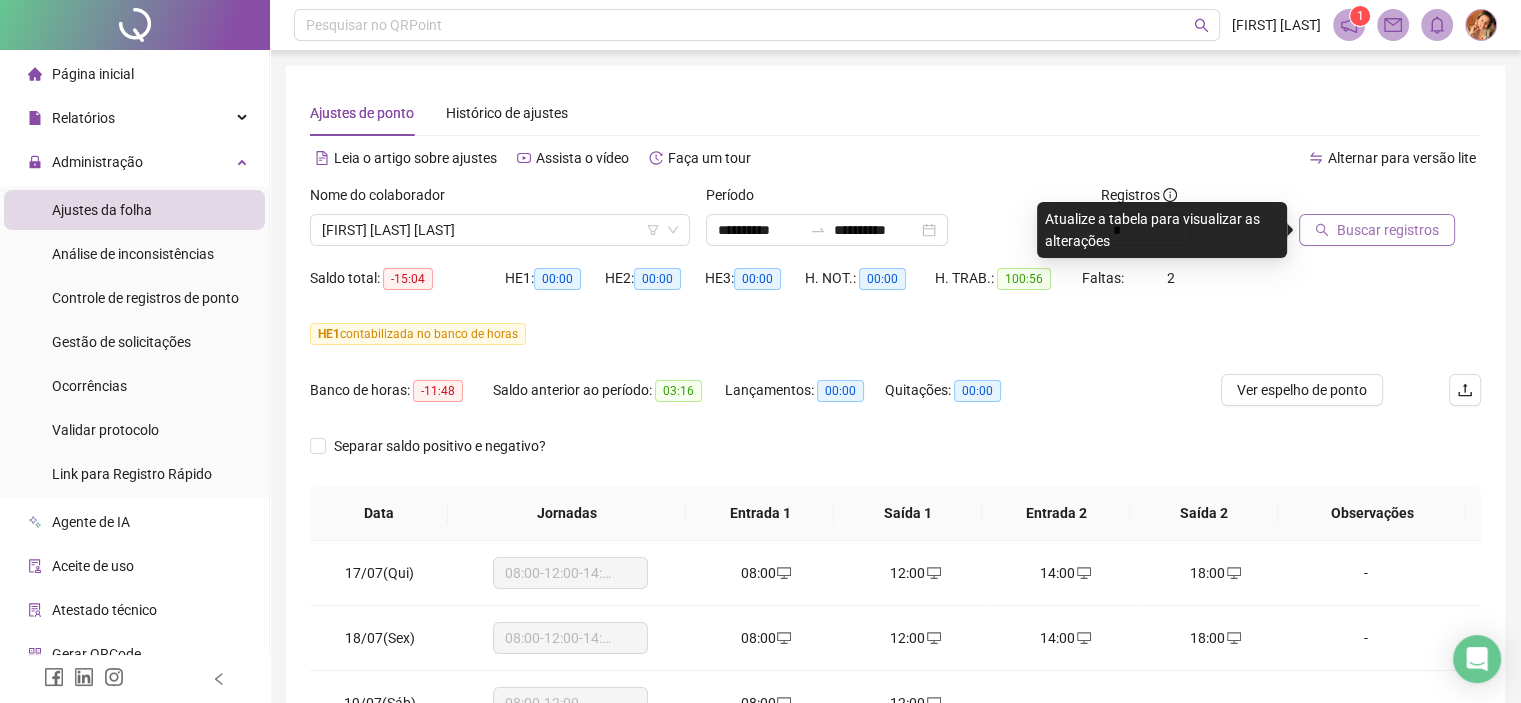 click on "Buscar registros" at bounding box center (1388, 230) 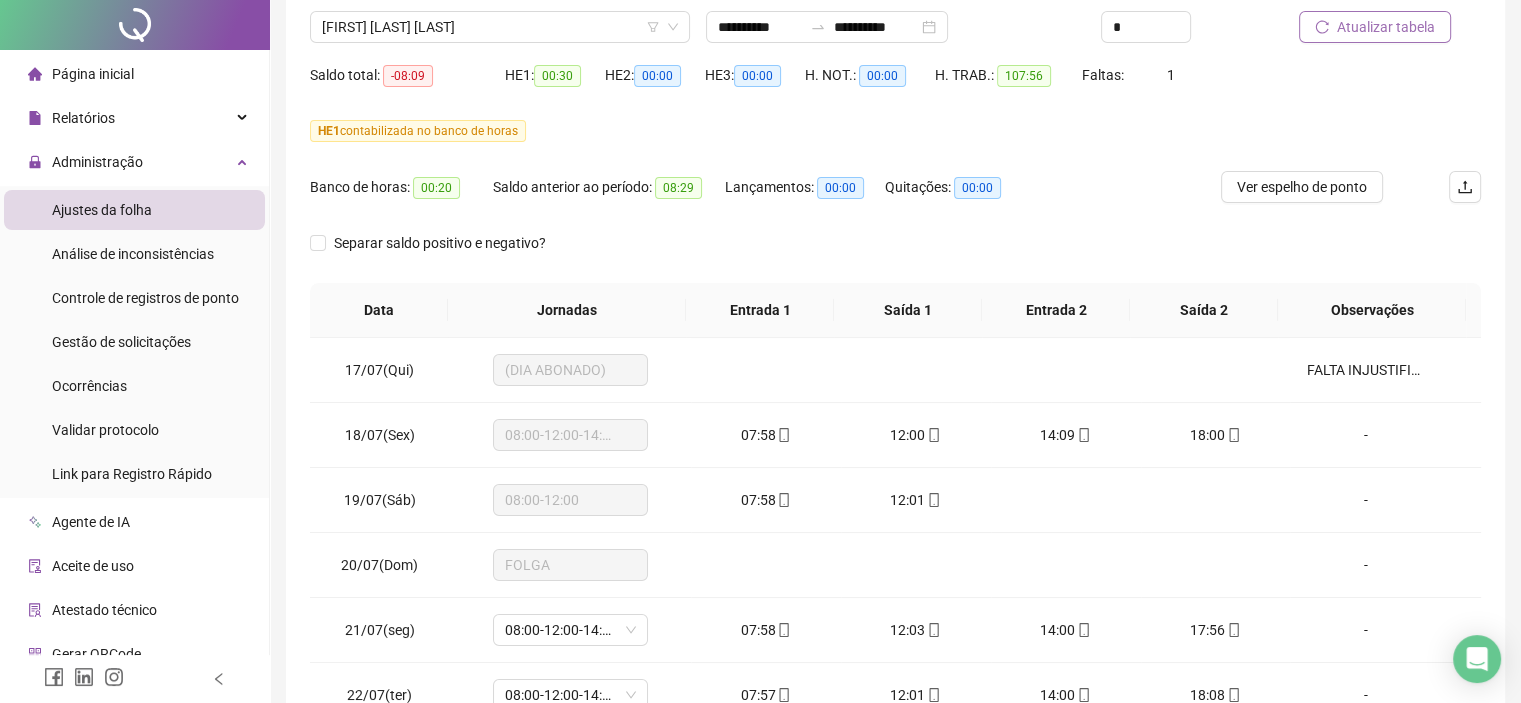 scroll, scrollTop: 374, scrollLeft: 0, axis: vertical 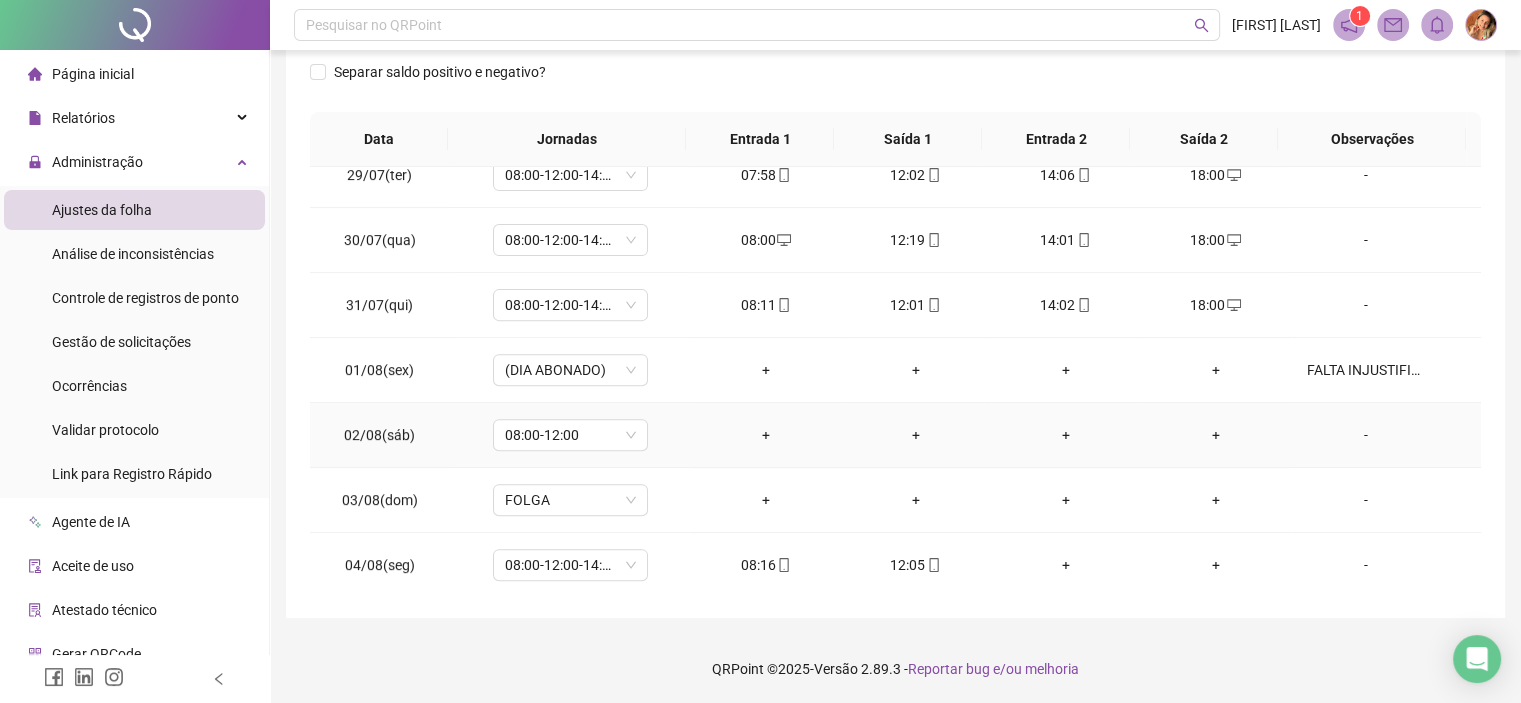 click on "-" at bounding box center [1365, 435] 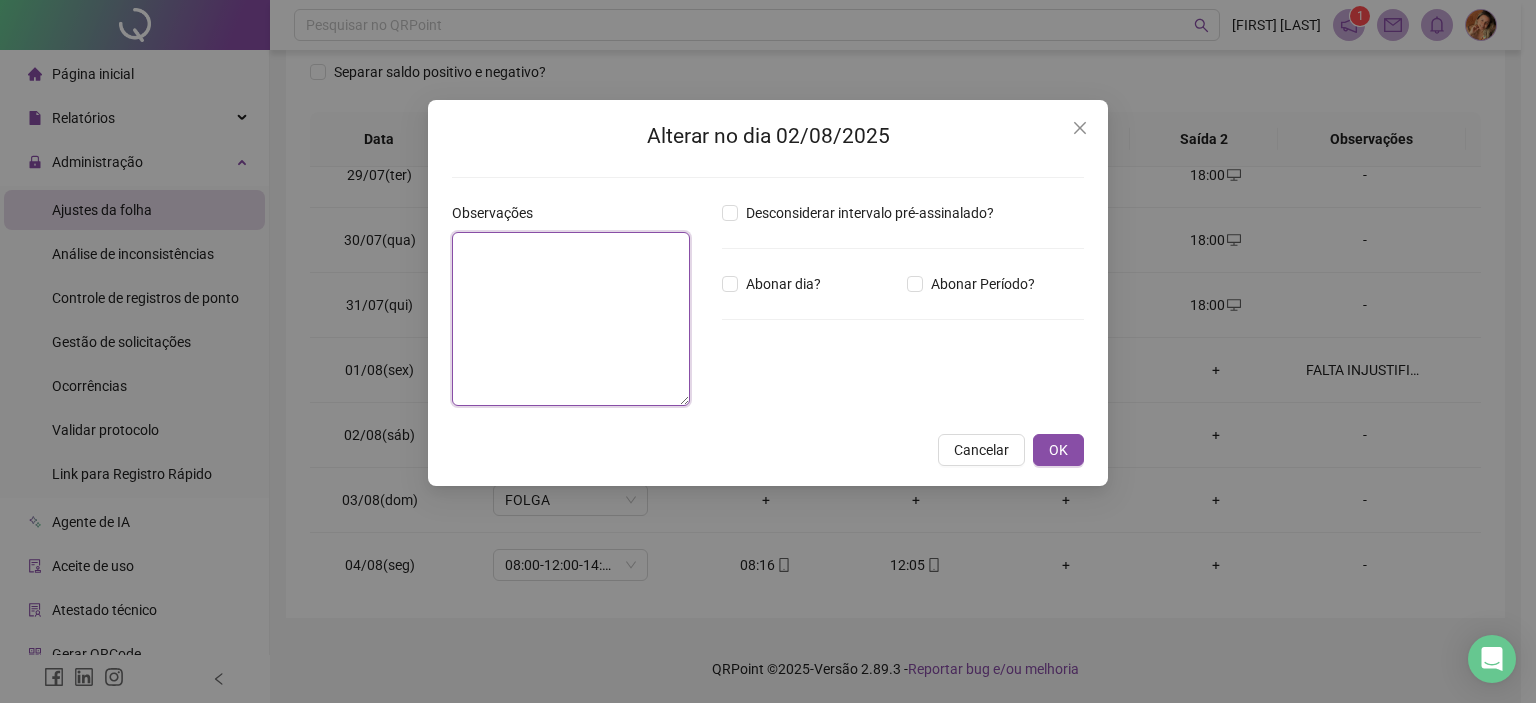 click at bounding box center [571, 319] 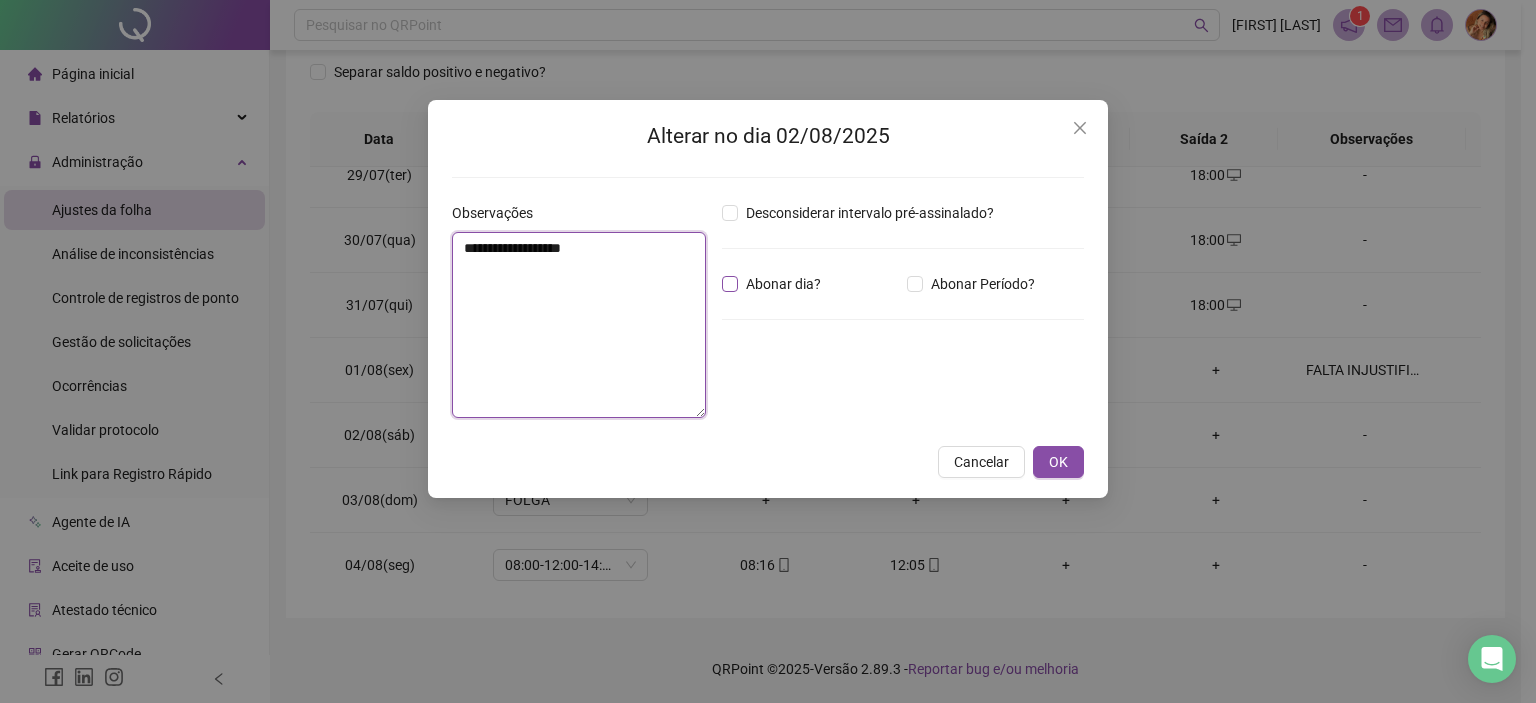 type on "**********" 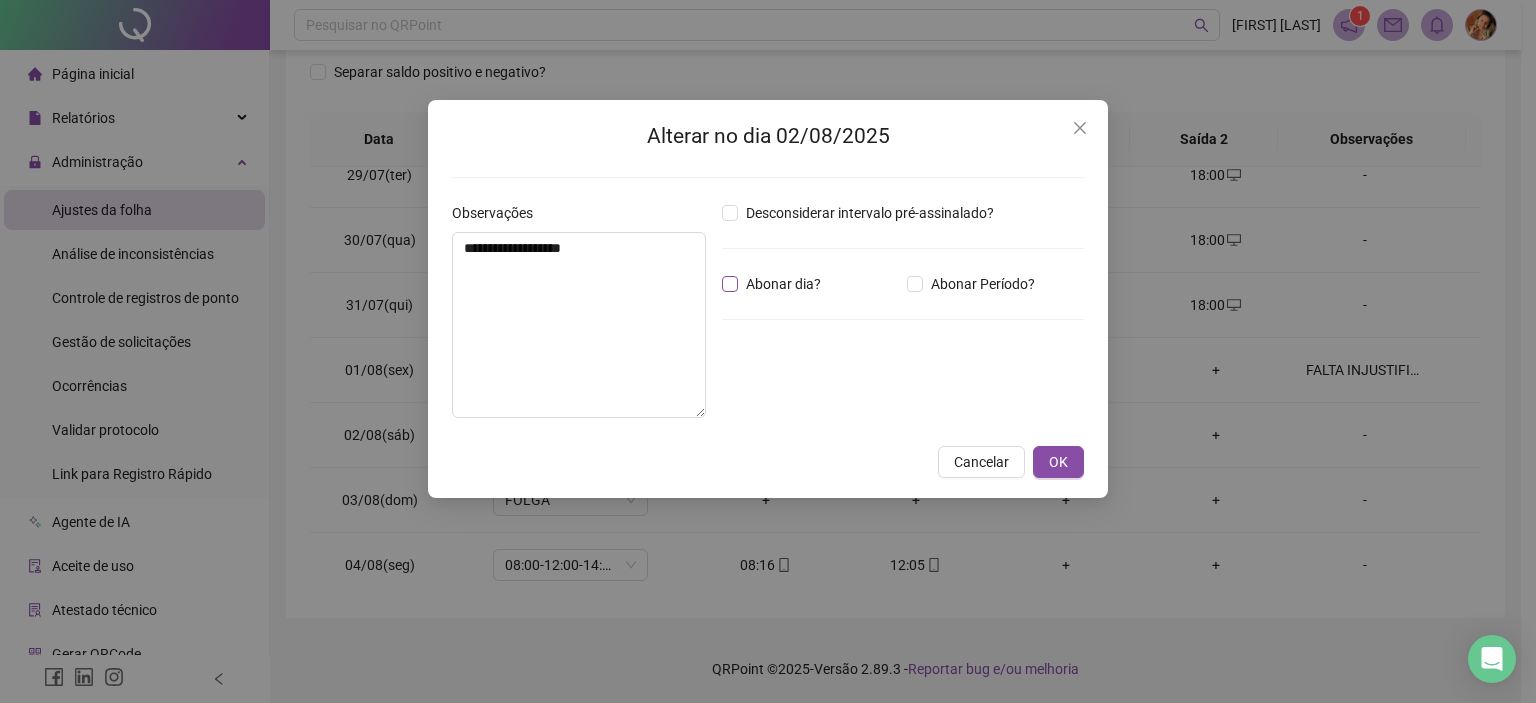 click on "Abonar dia?" at bounding box center (783, 284) 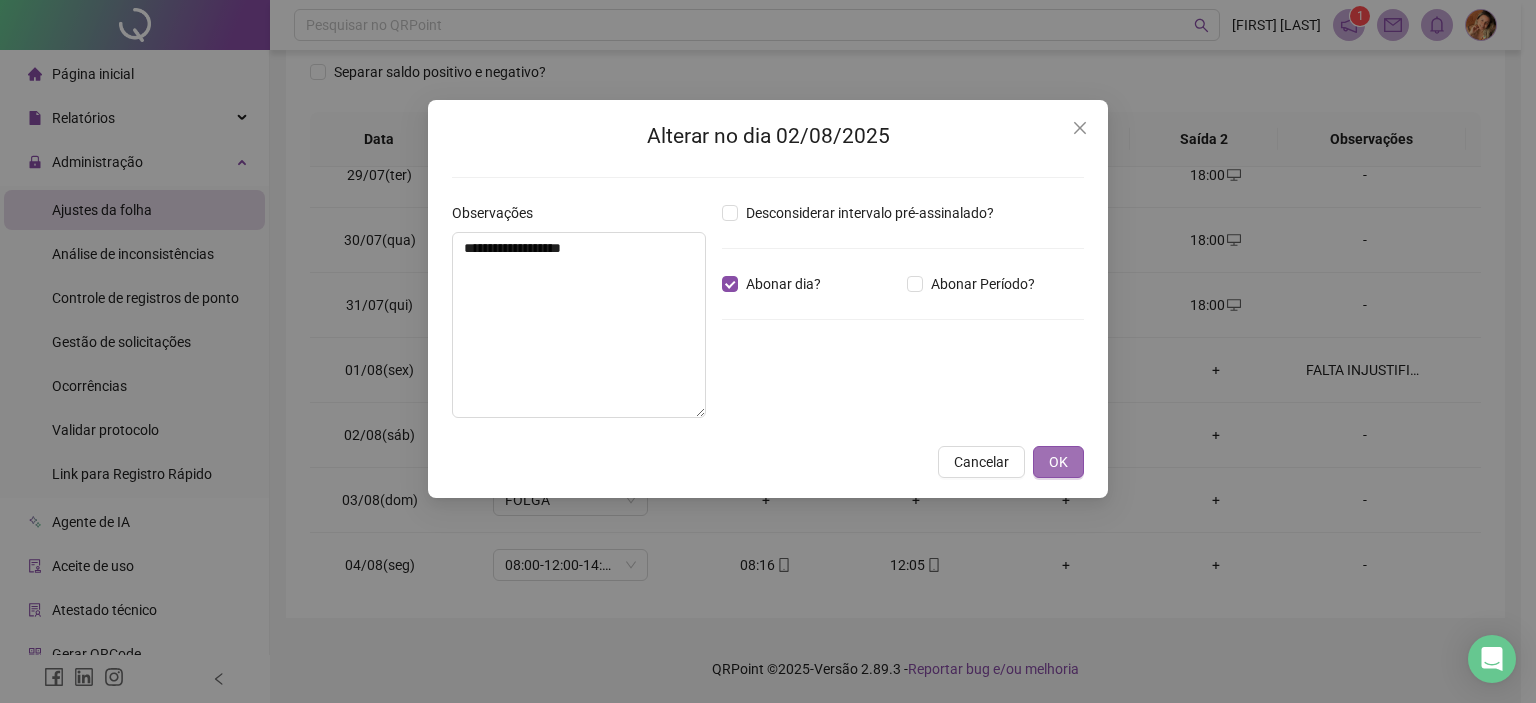 click on "OK" at bounding box center (1058, 462) 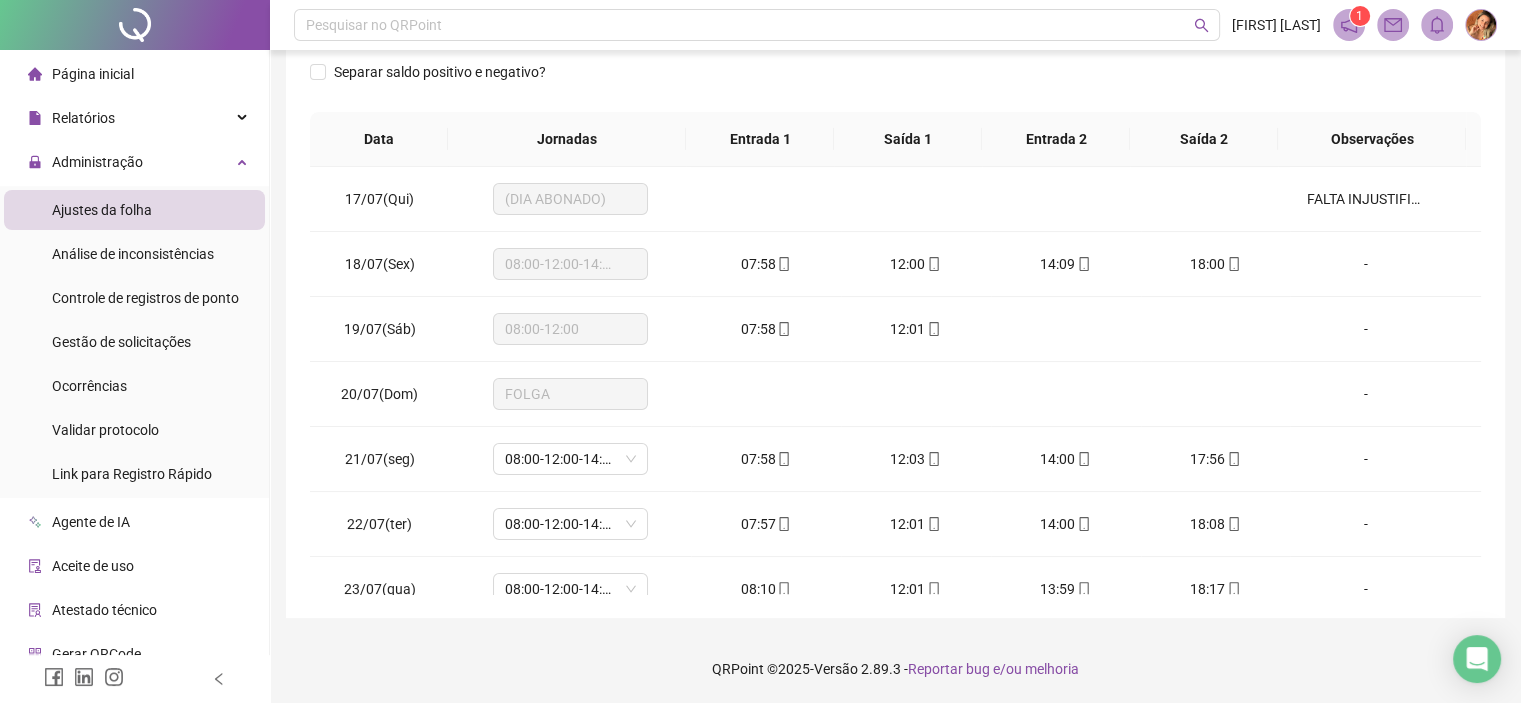 scroll, scrollTop: 0, scrollLeft: 0, axis: both 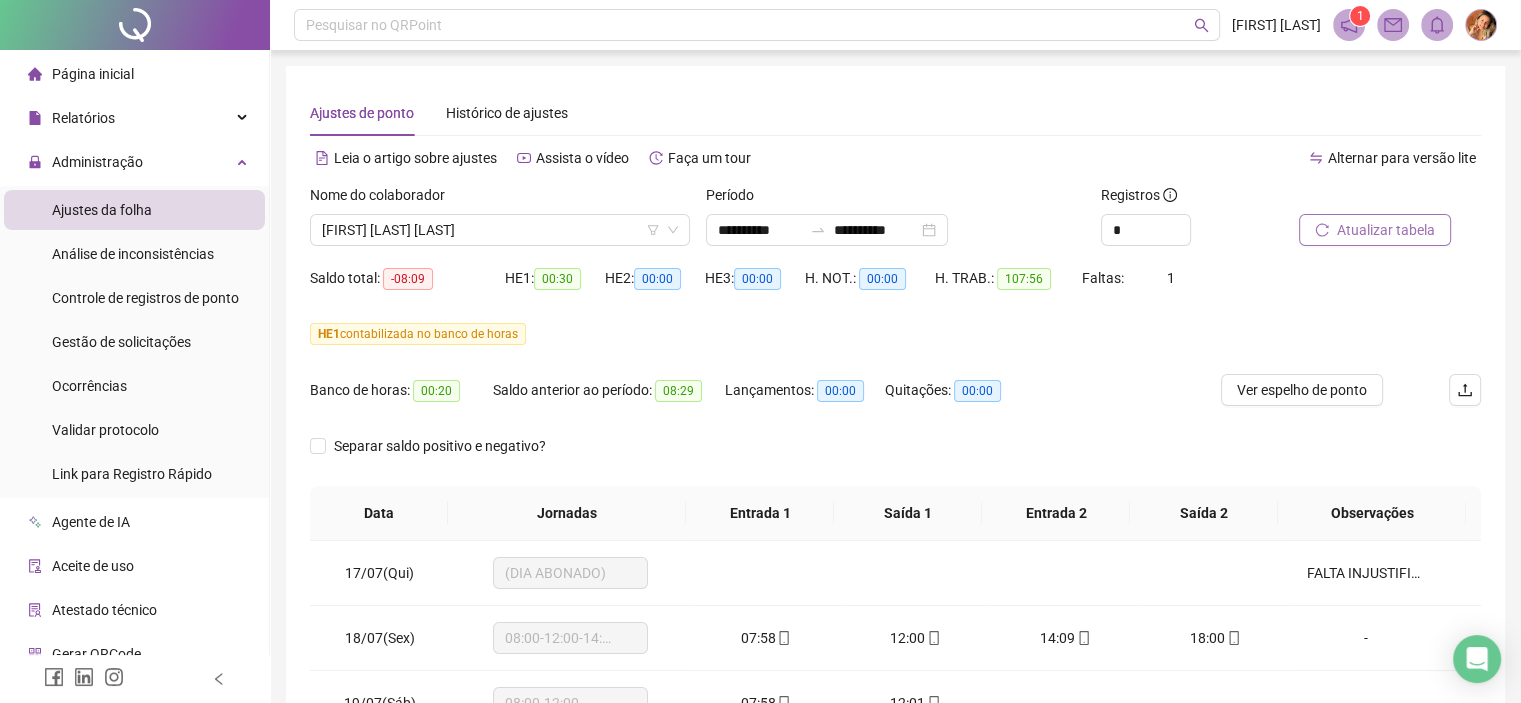 click on "Atualizar tabela" at bounding box center [1386, 230] 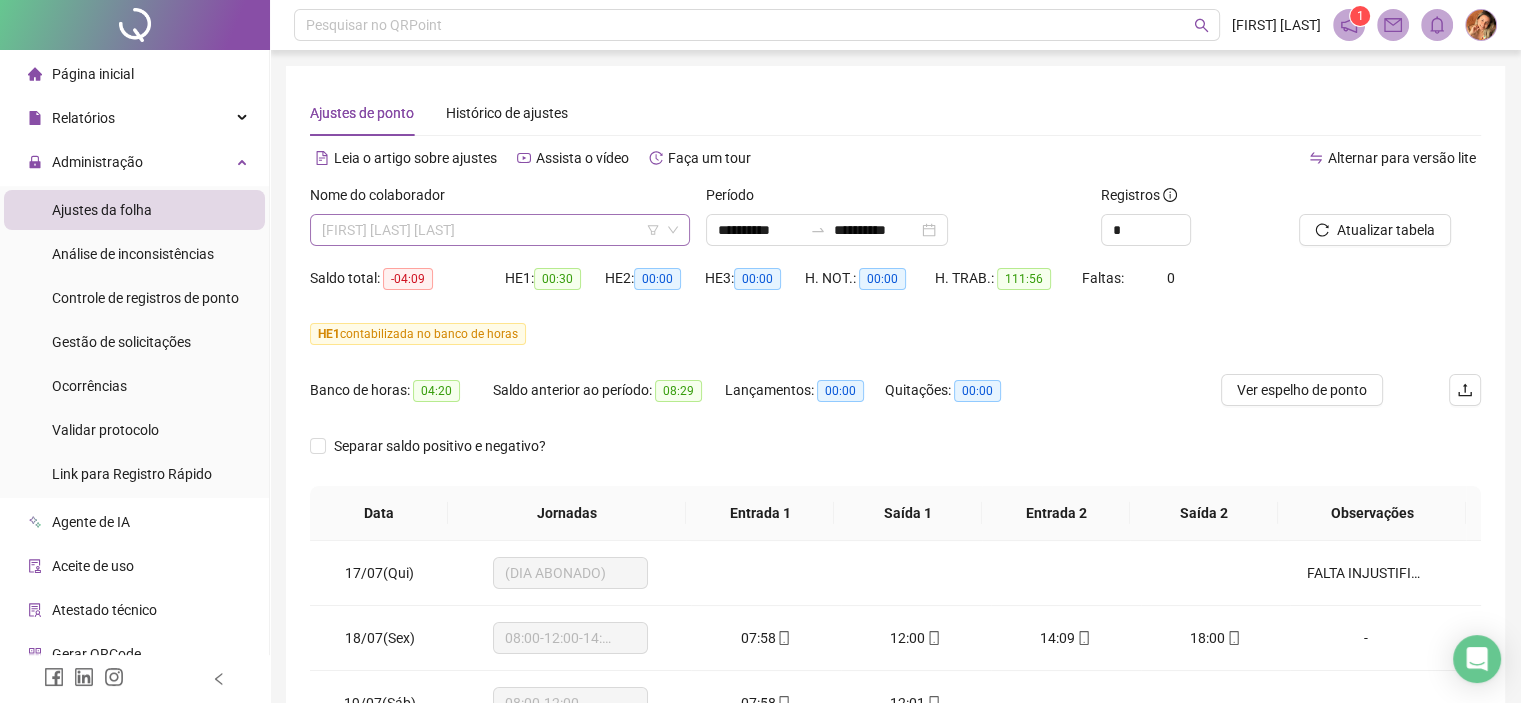 click on "[FIRST] [LAST] [LAST]" at bounding box center [500, 230] 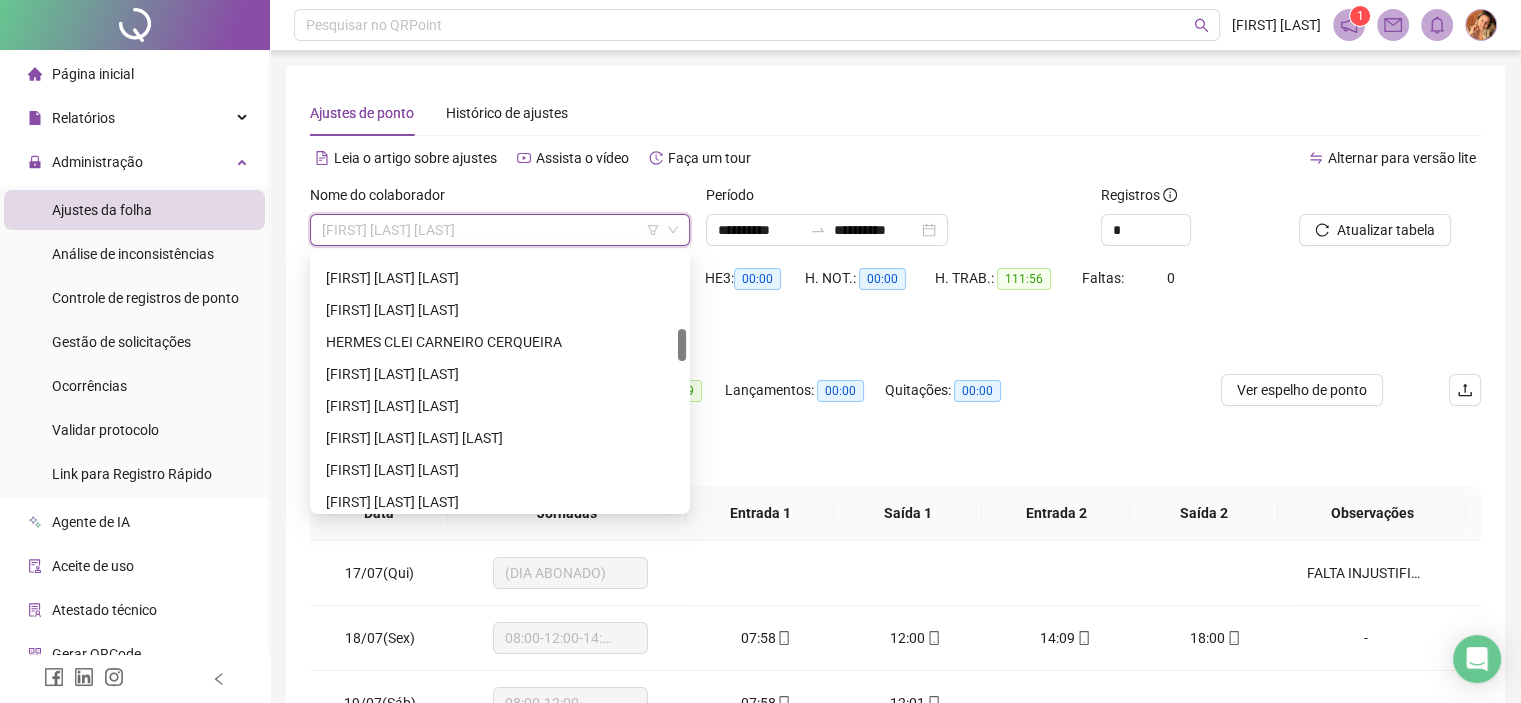 scroll, scrollTop: 700, scrollLeft: 0, axis: vertical 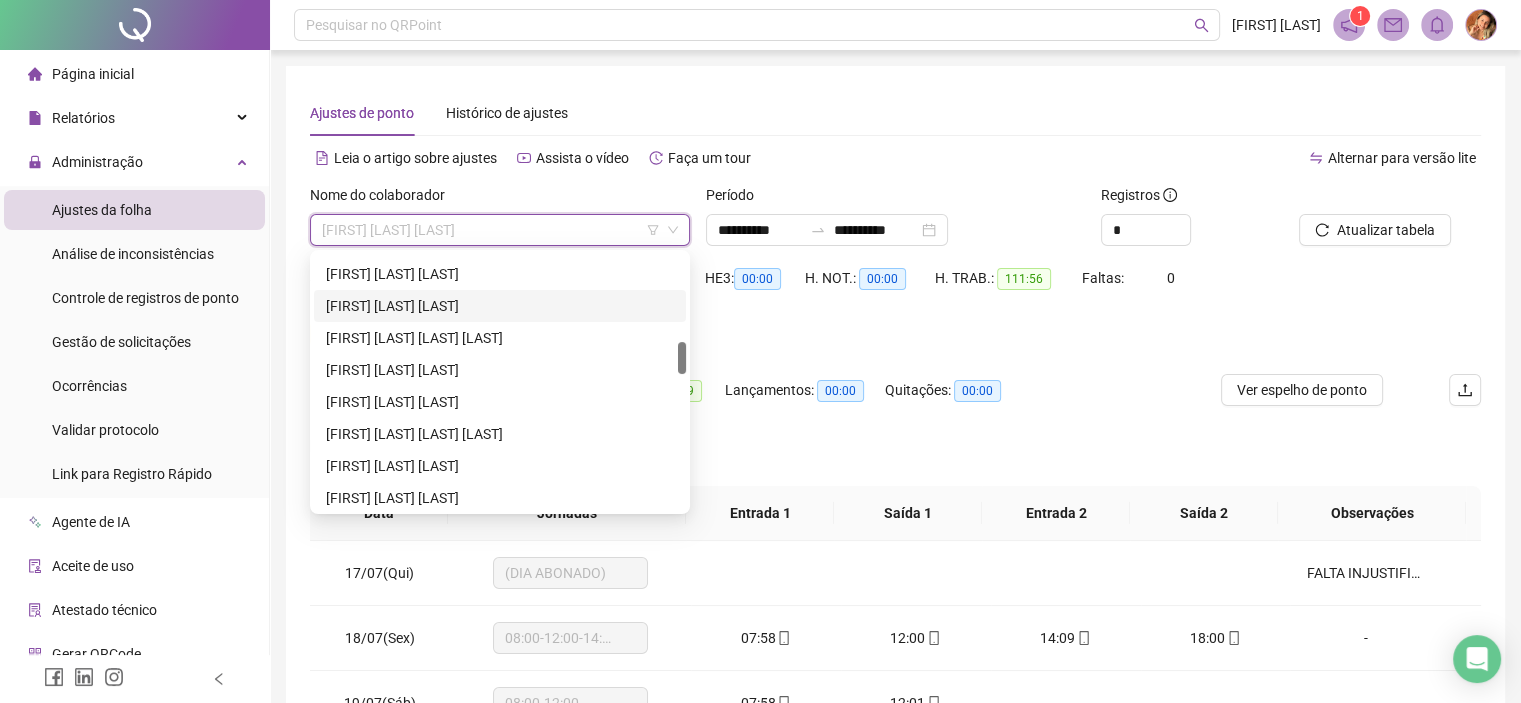 click on "[FIRST] [LAST] [LAST]" at bounding box center (500, 306) 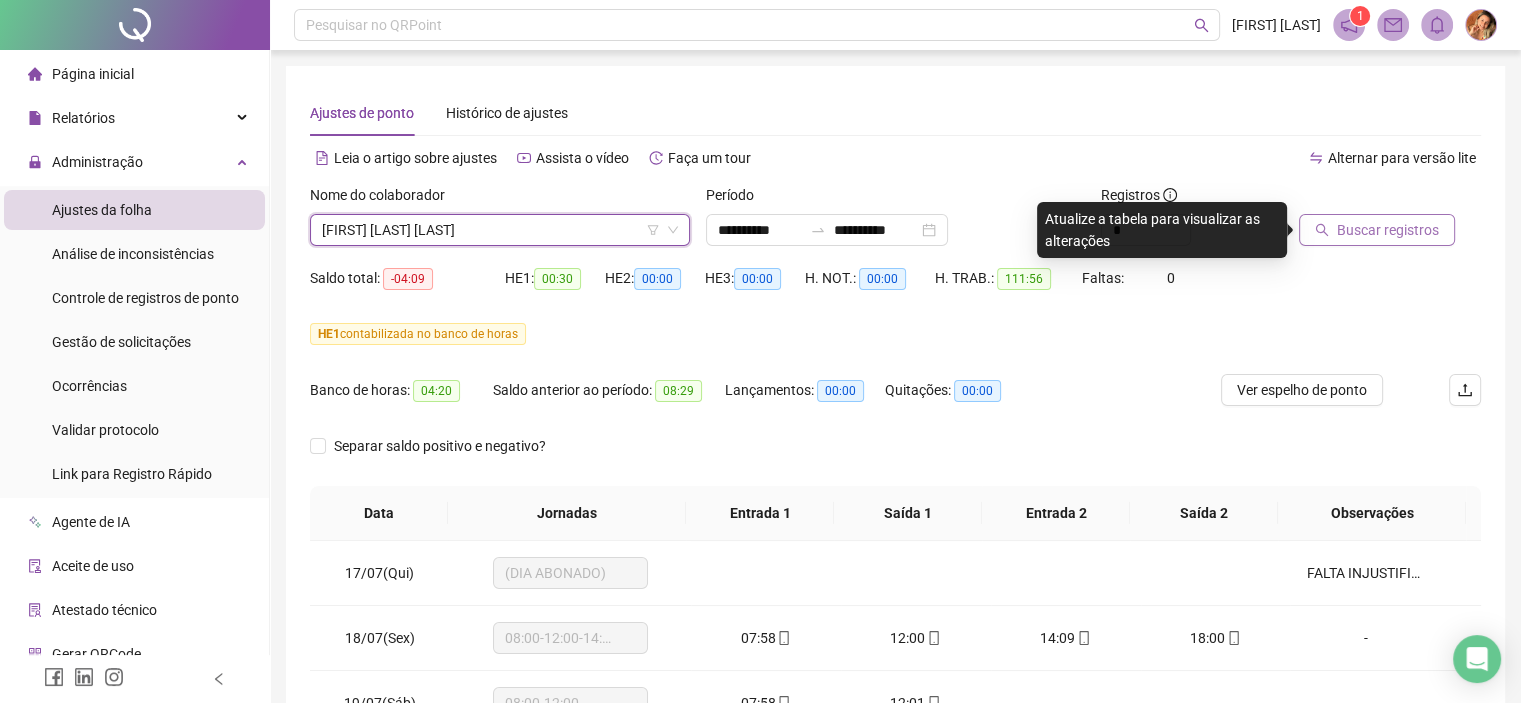 click on "Buscar registros" at bounding box center (1388, 230) 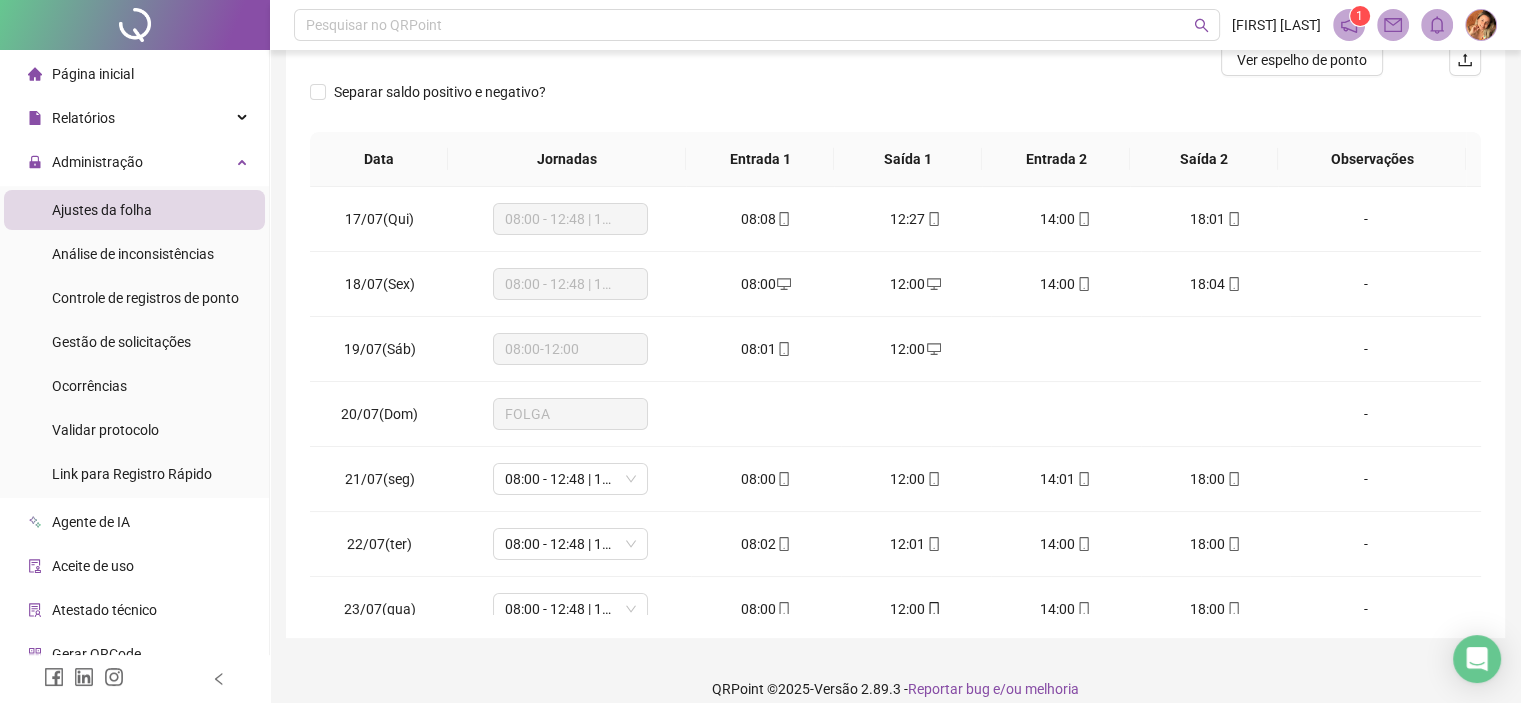 scroll, scrollTop: 294, scrollLeft: 0, axis: vertical 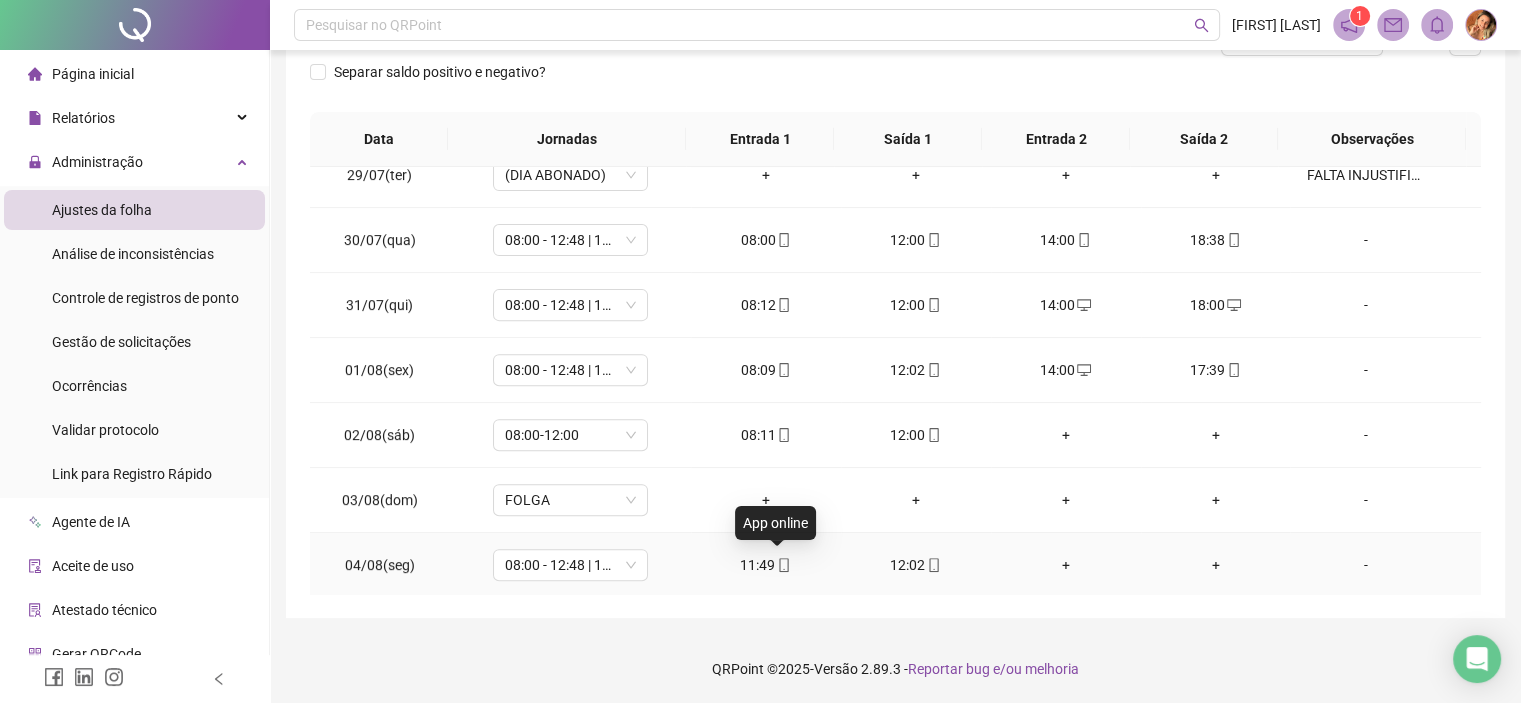 click 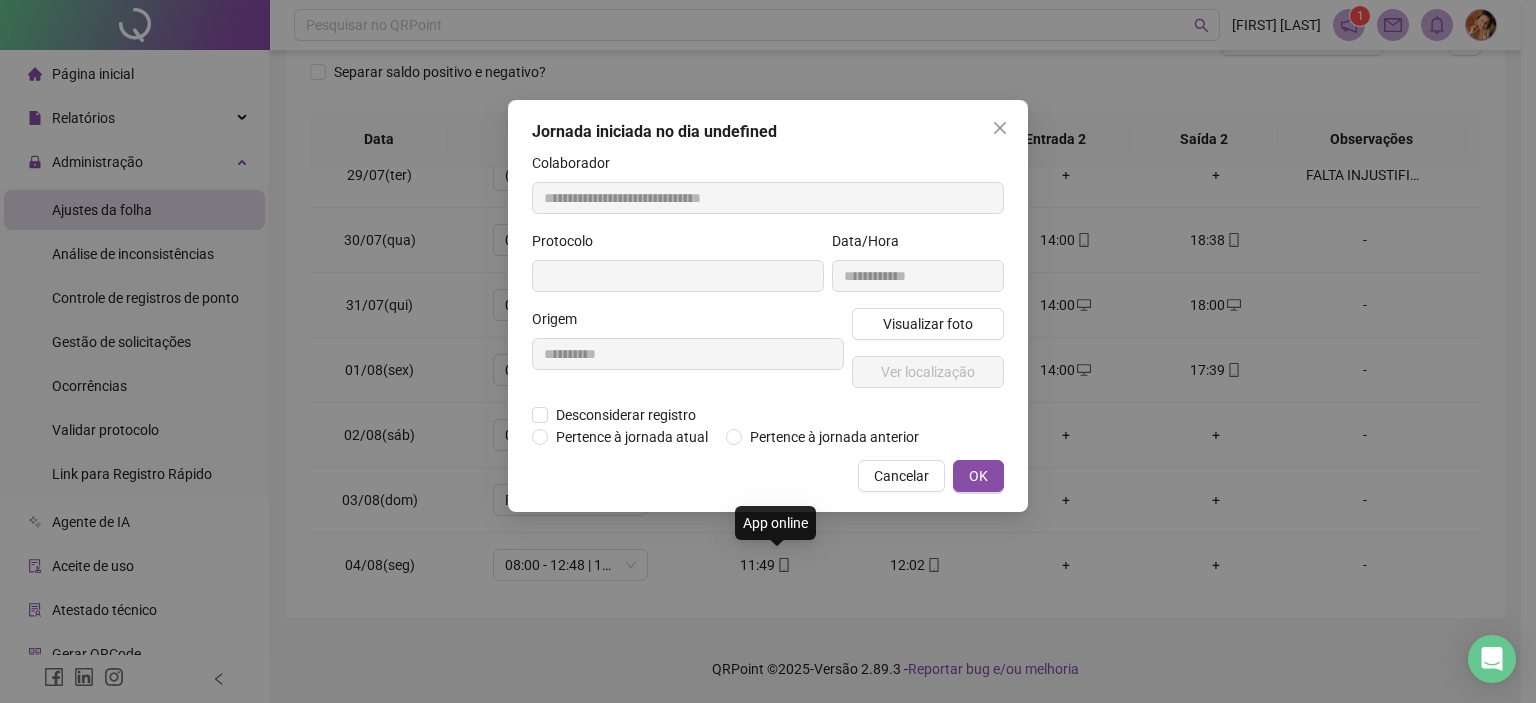 type on "**********" 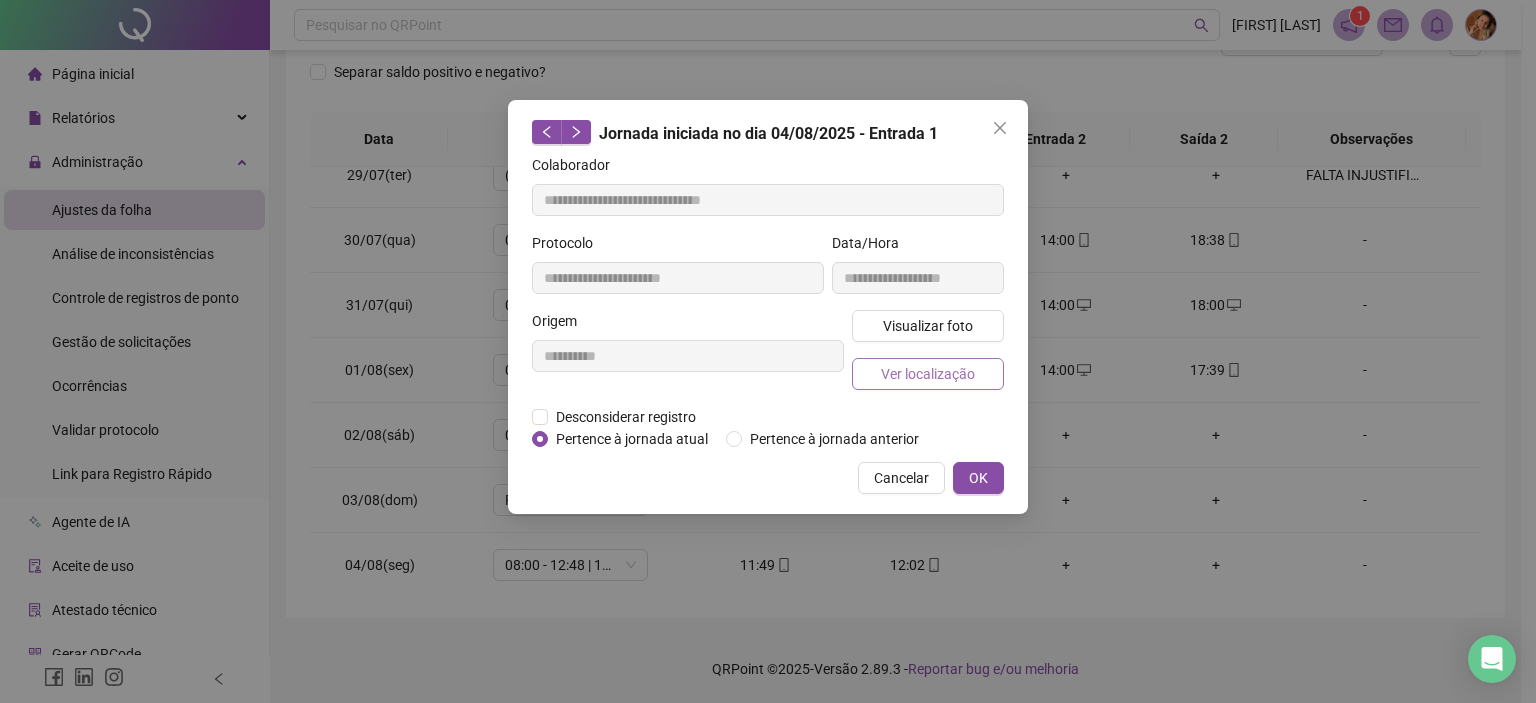 click on "Ver localização" at bounding box center [928, 374] 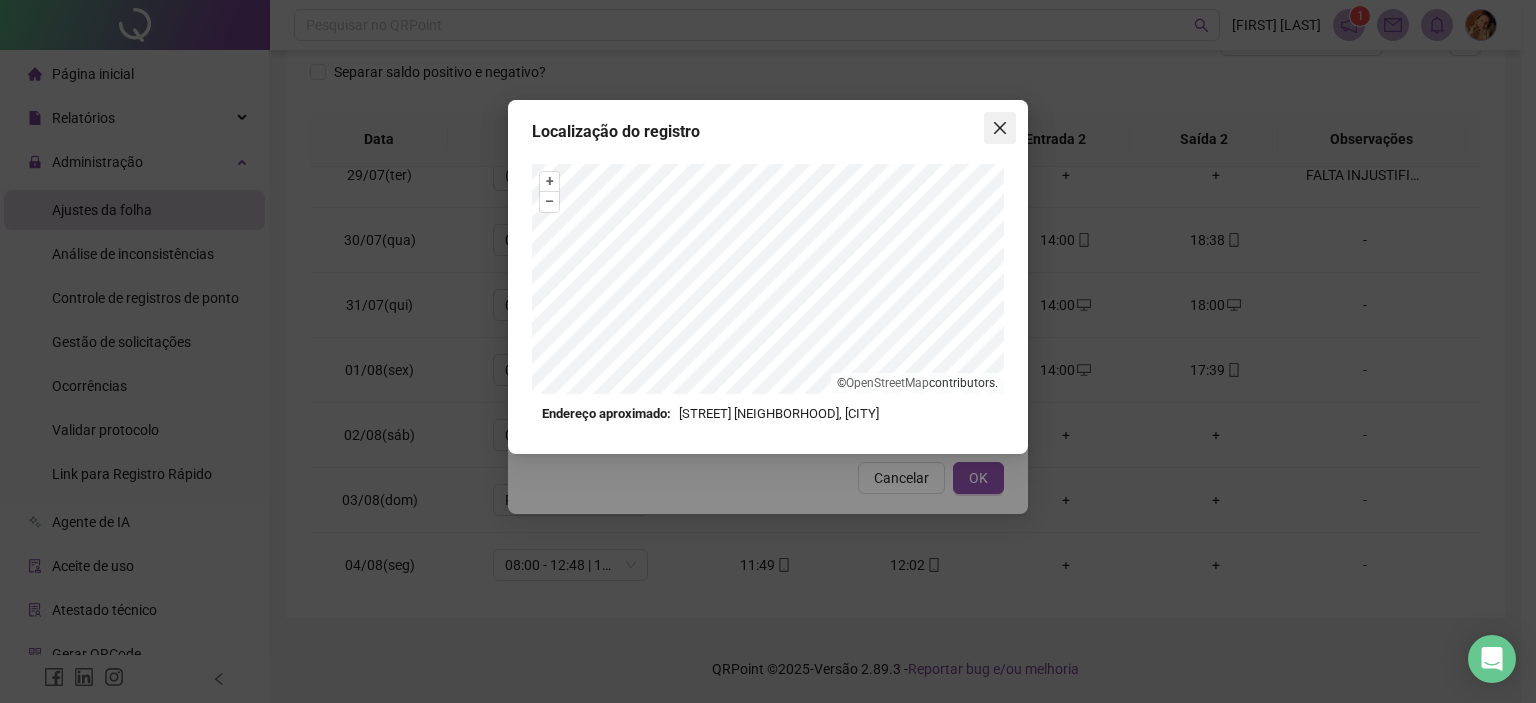 click 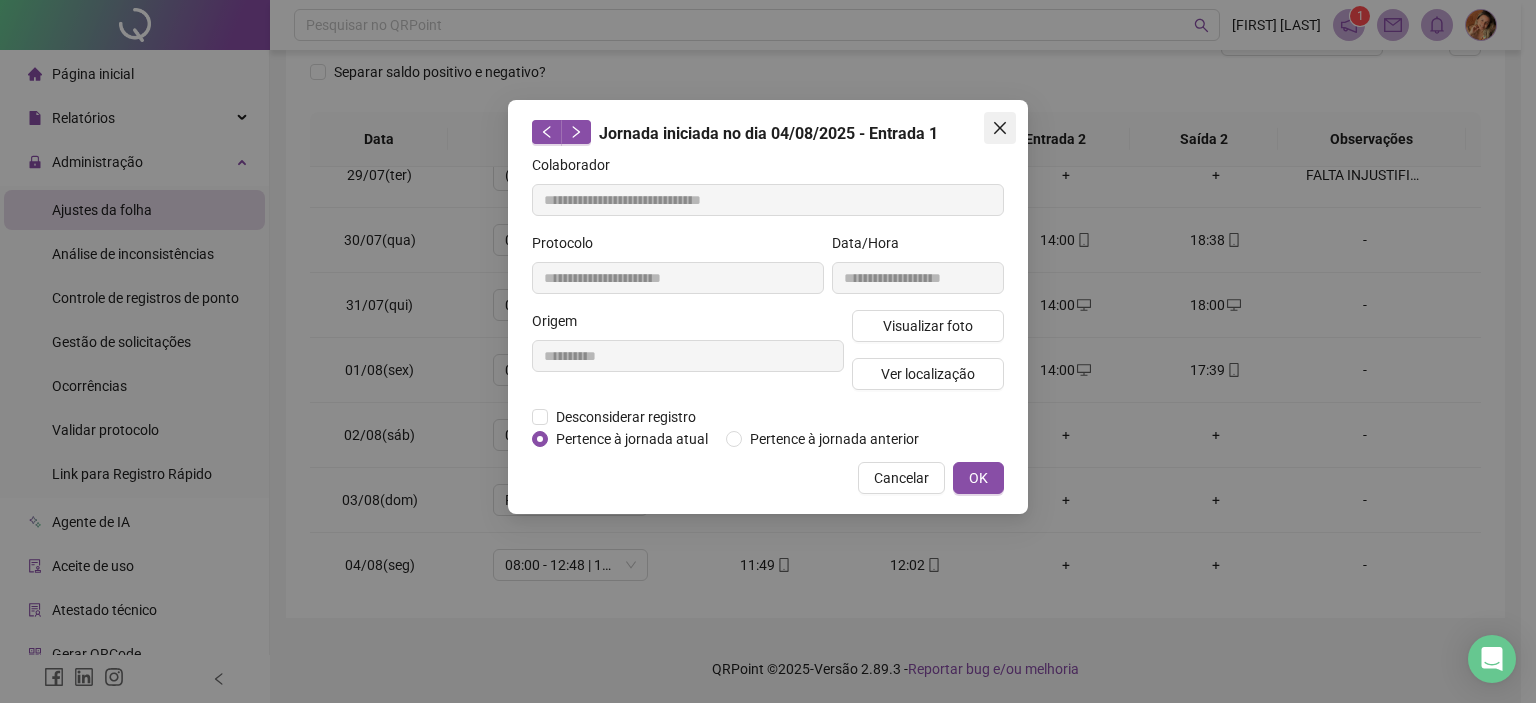 click 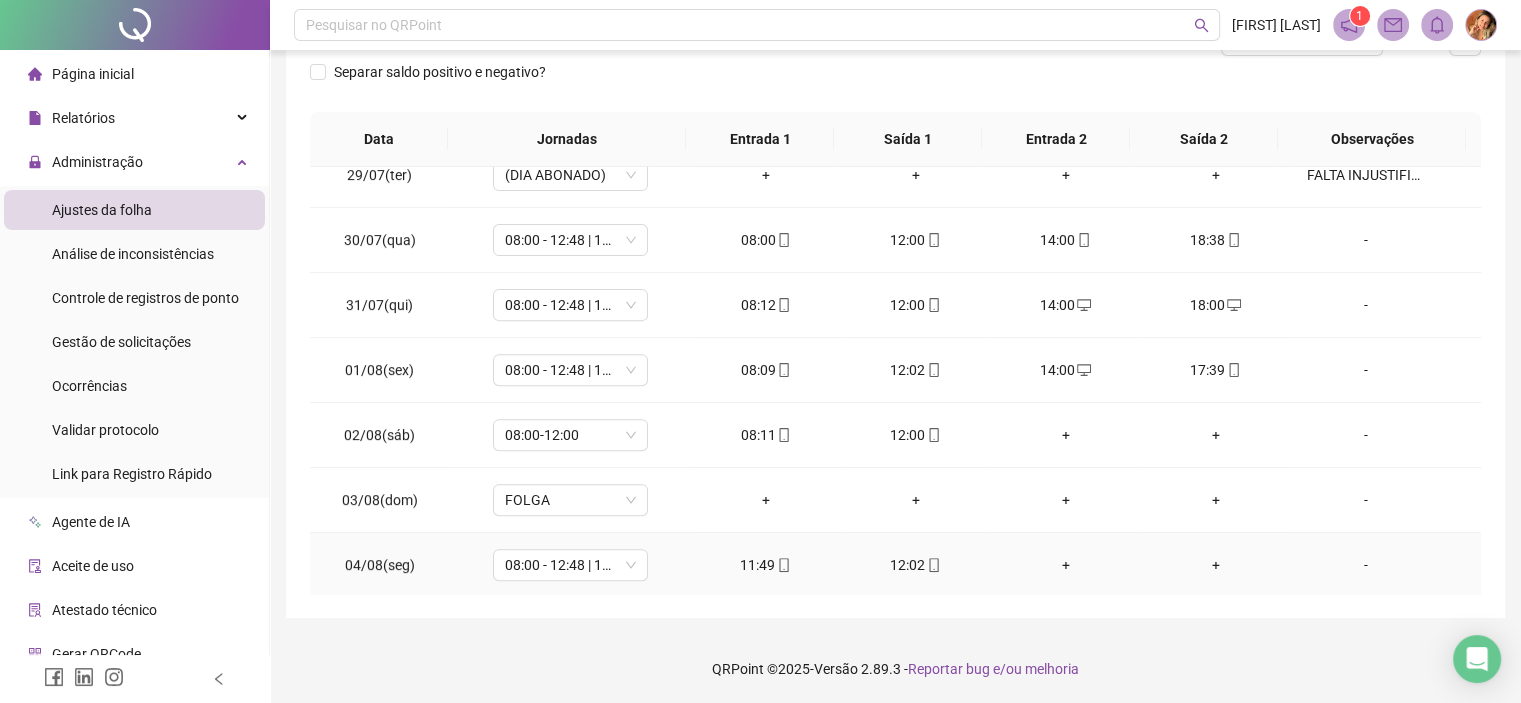 click on "12:02" at bounding box center (916, 565) 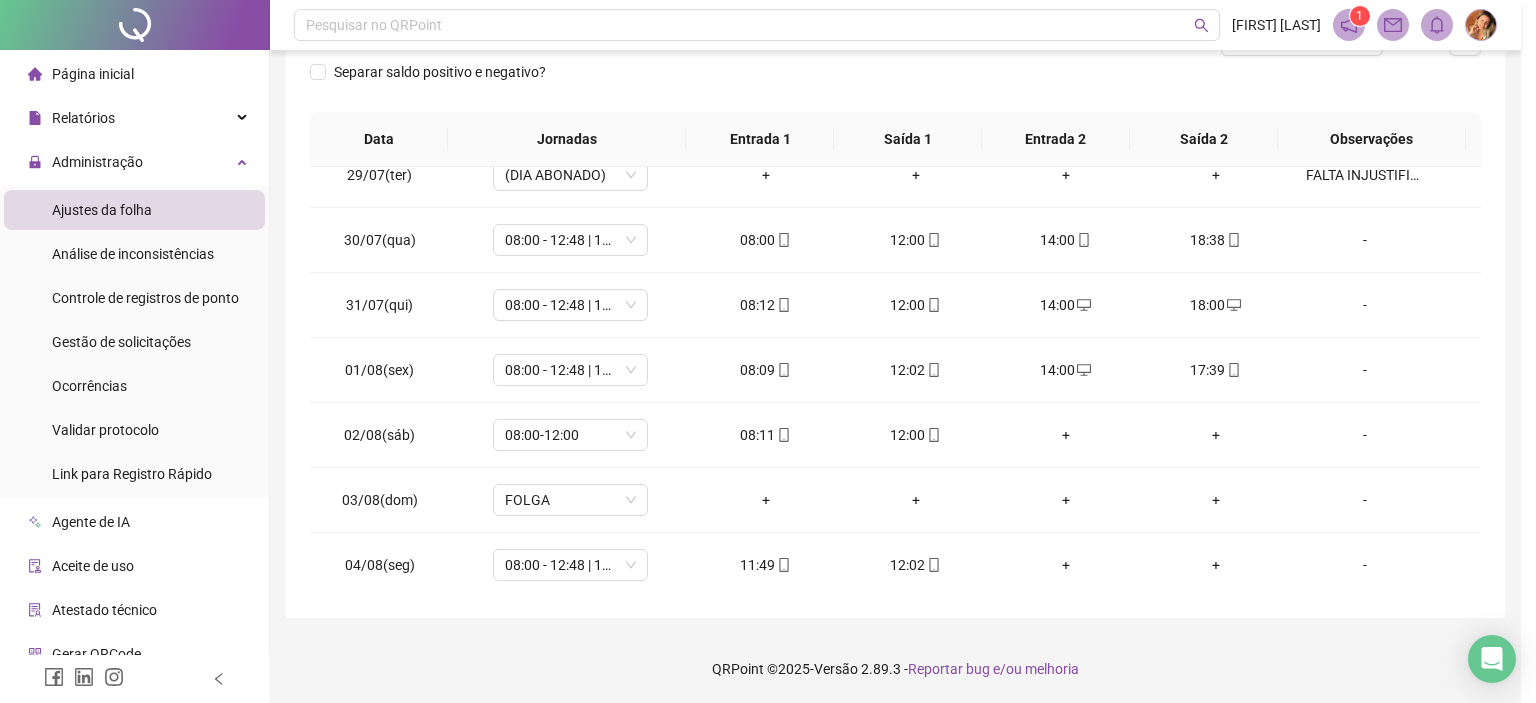 type on "**********" 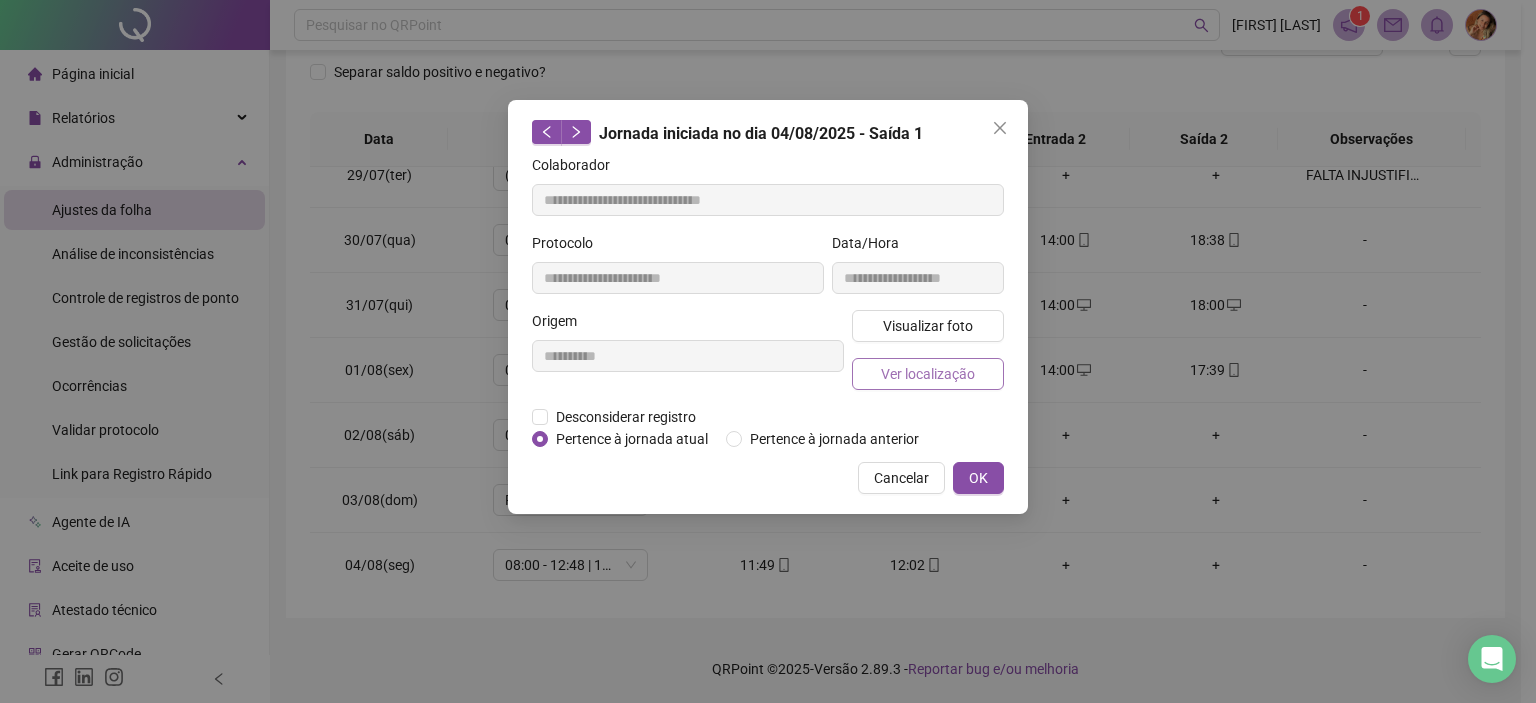 click on "Ver localização" at bounding box center (928, 374) 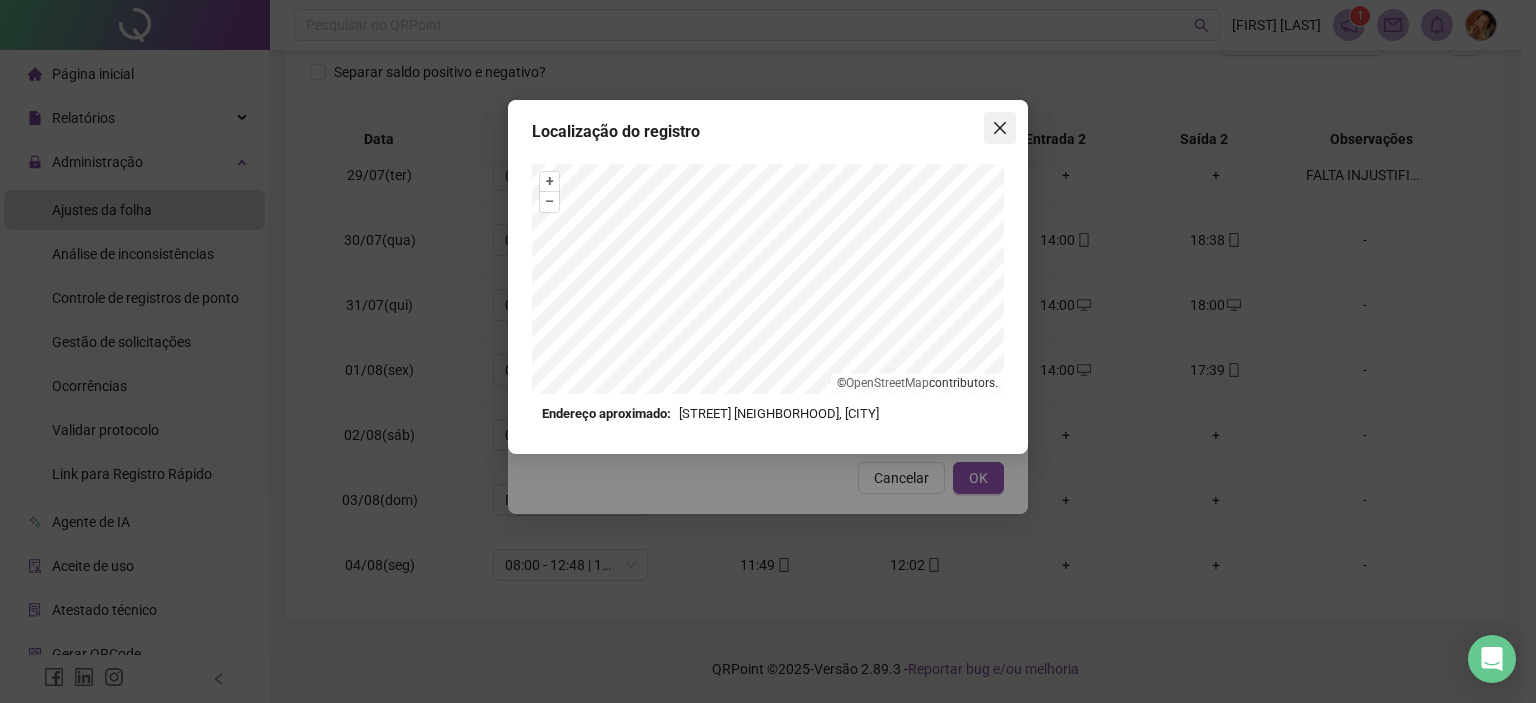 click 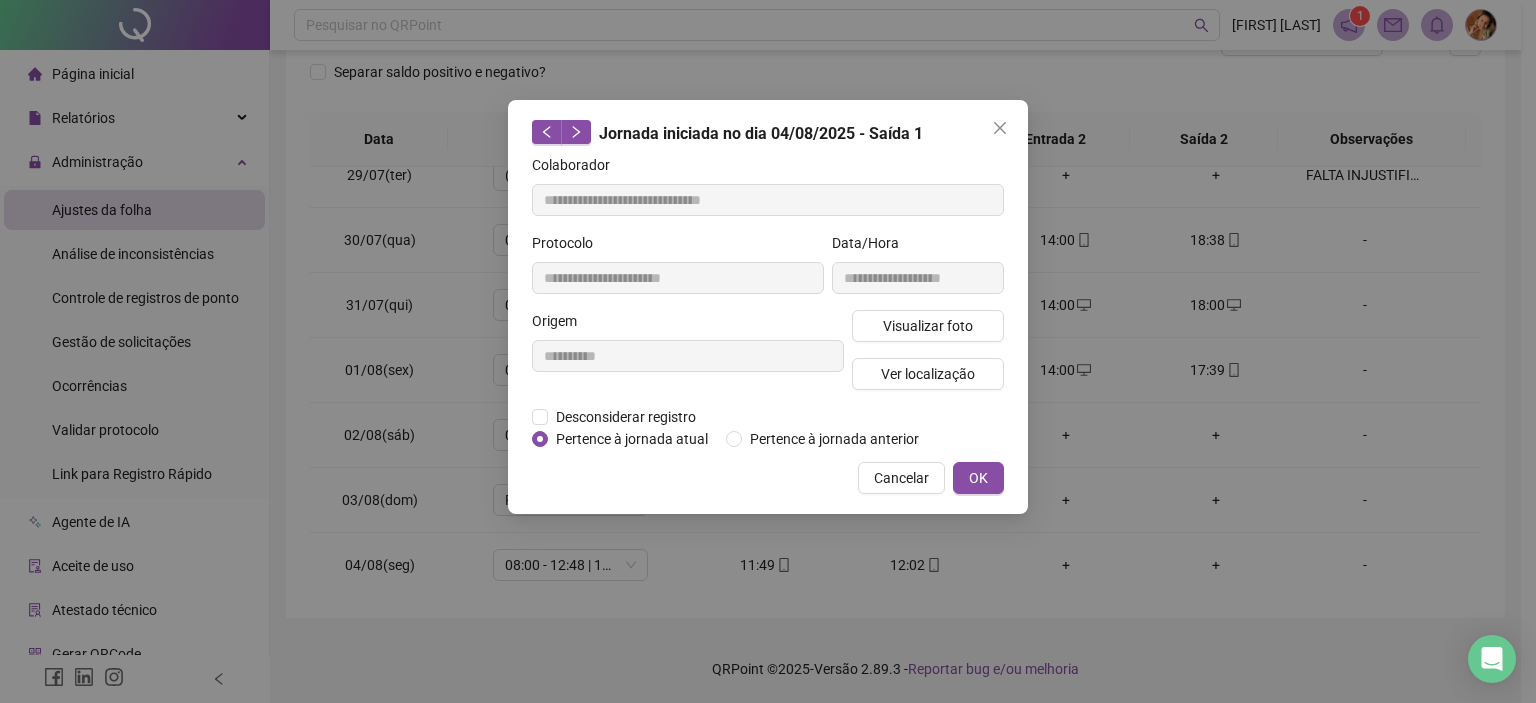 click 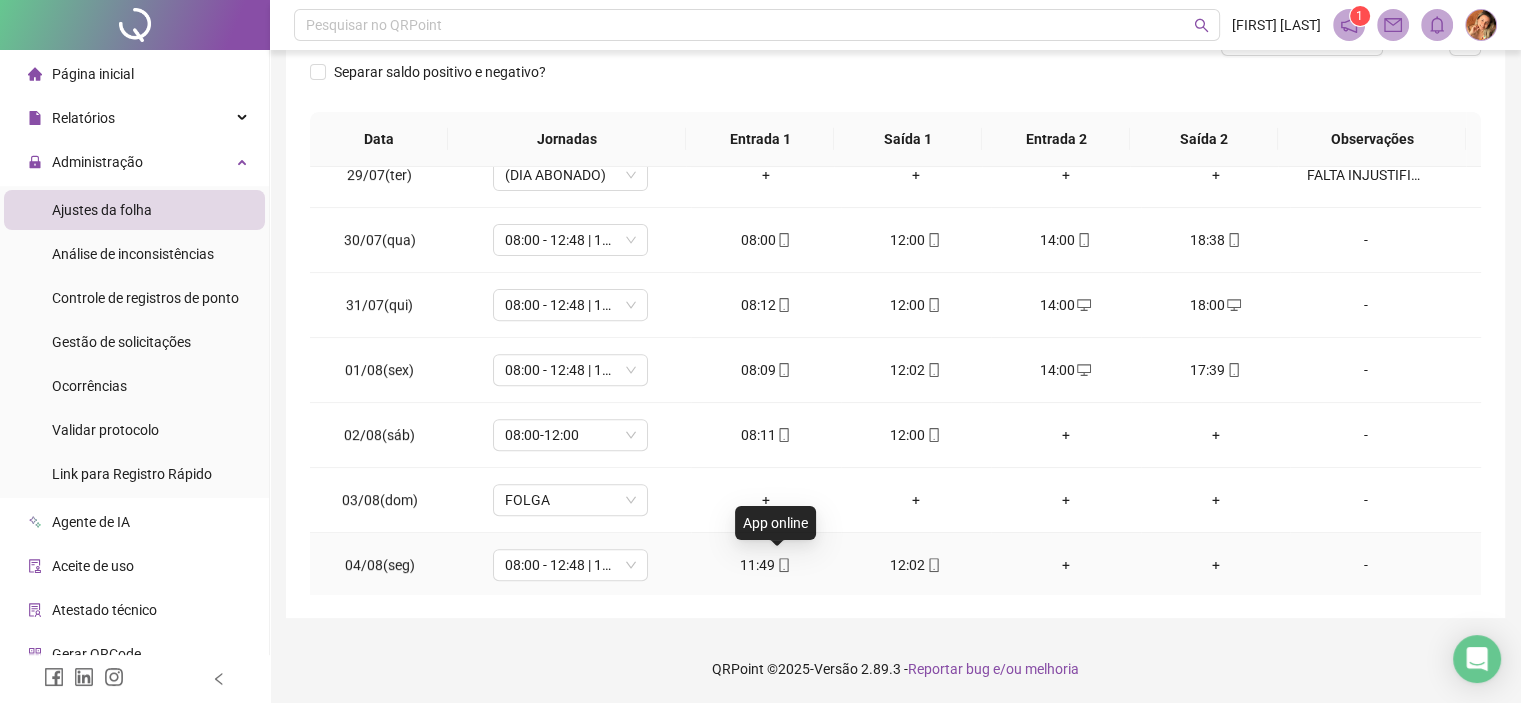 click 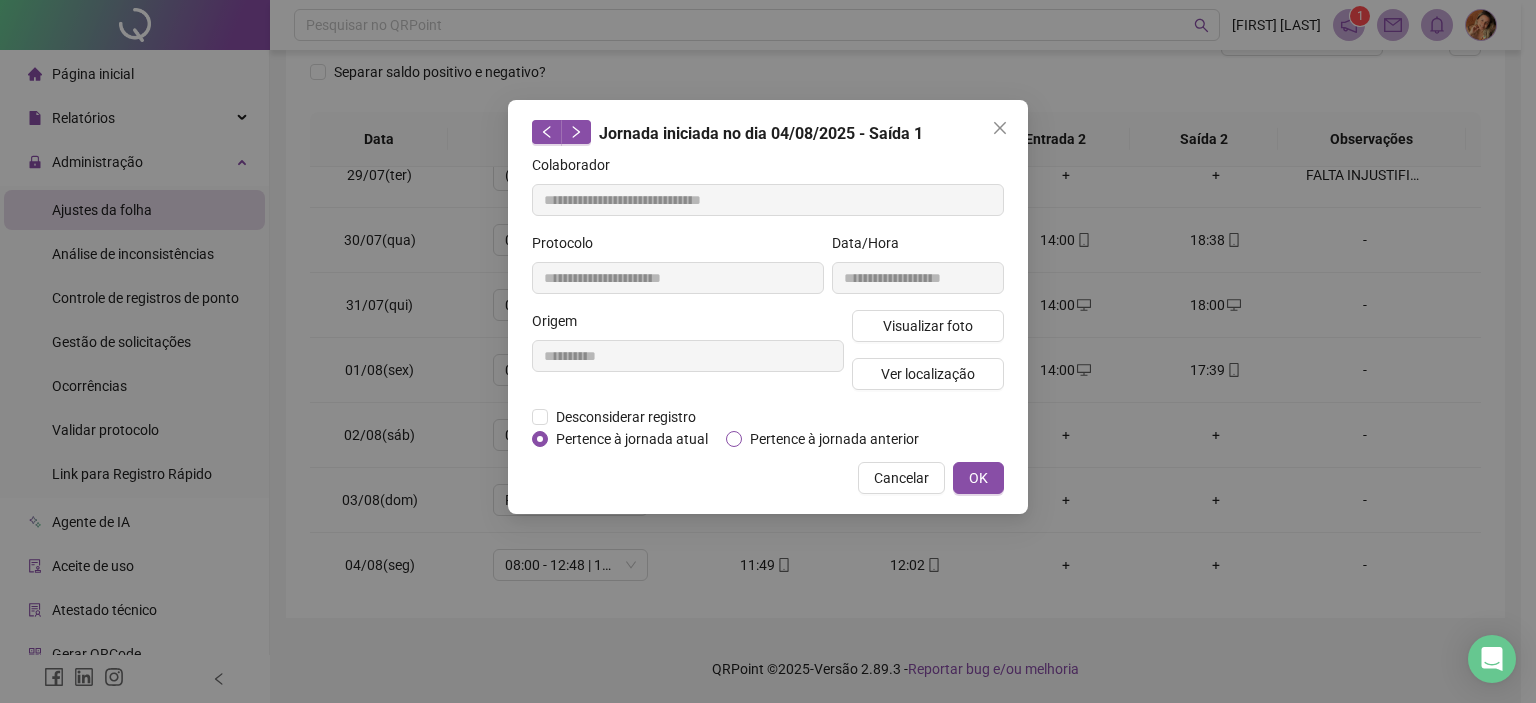 type on "**********" 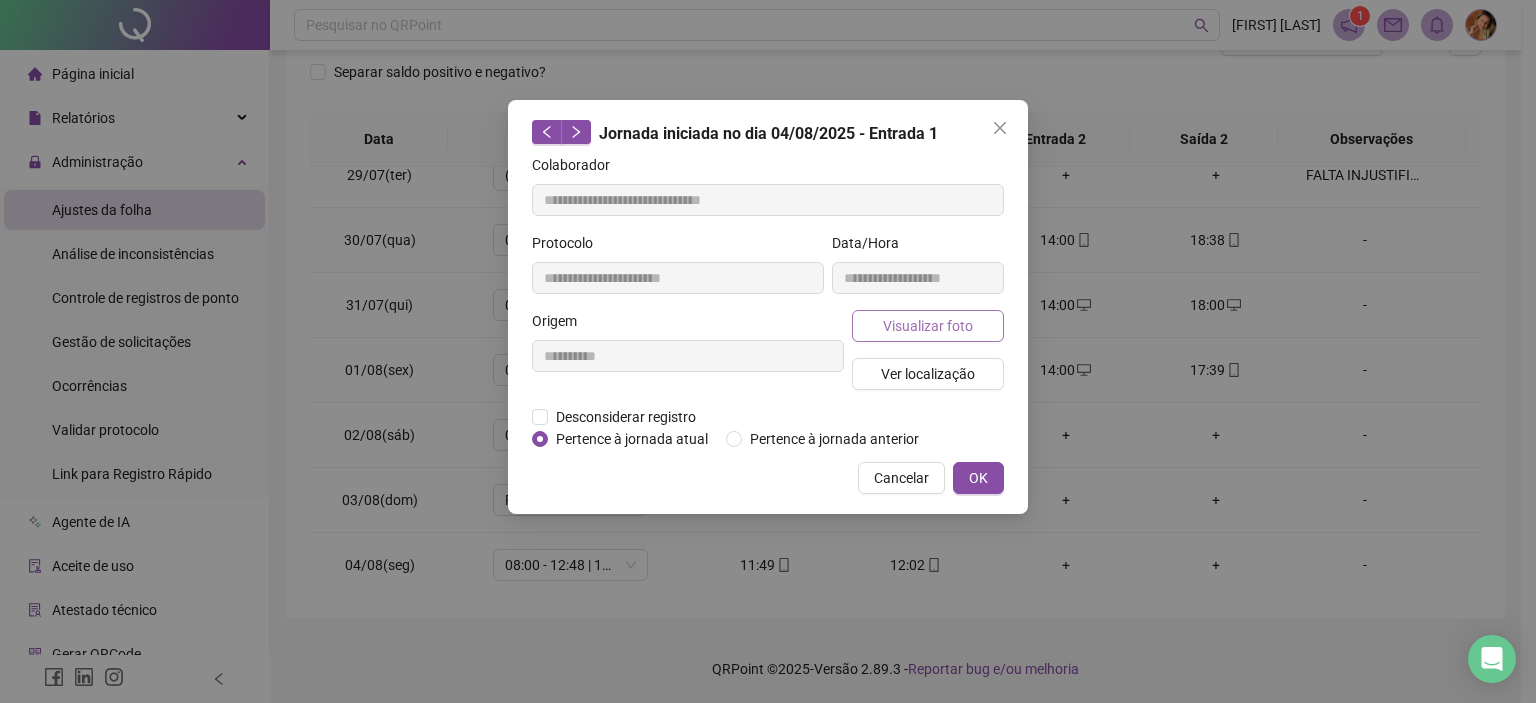 click on "Visualizar foto" at bounding box center (928, 326) 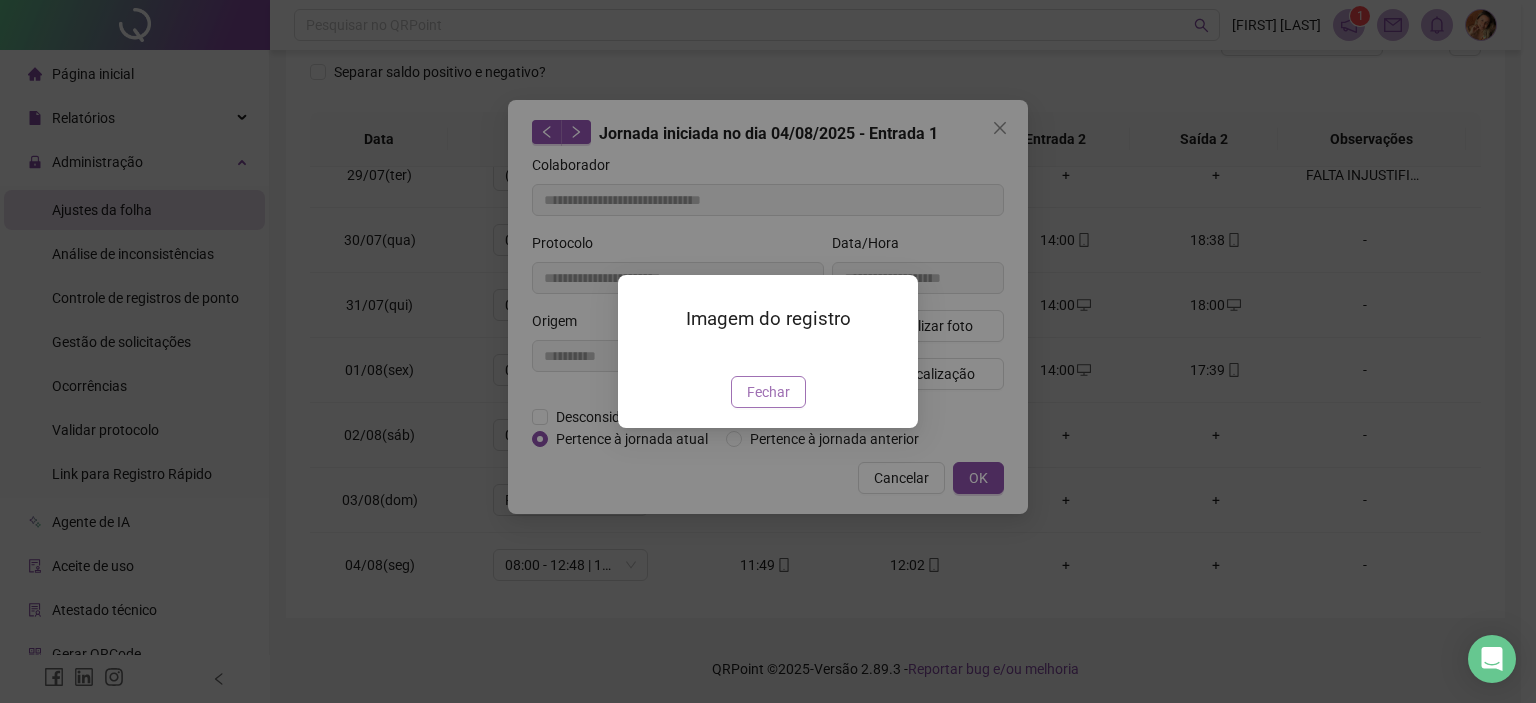 click on "Fechar" at bounding box center [768, 392] 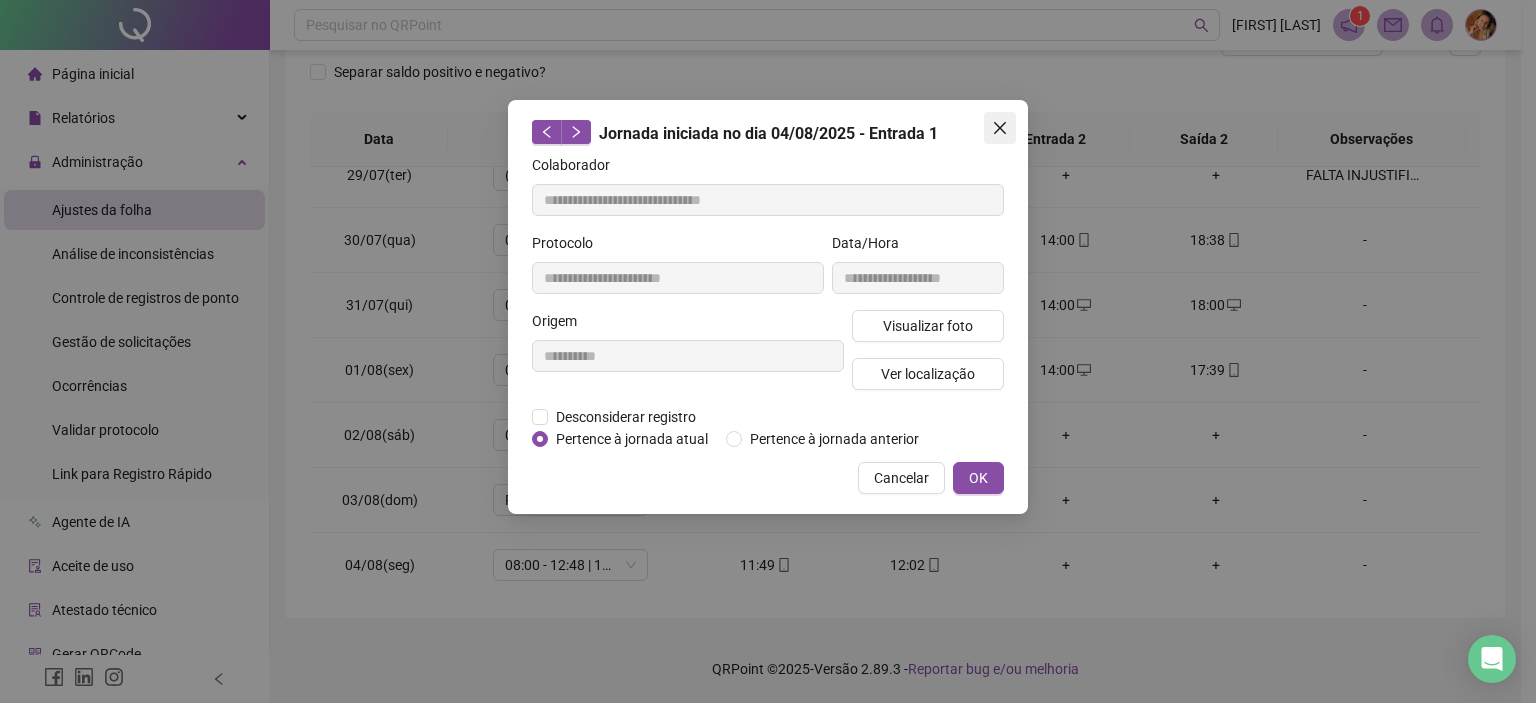 click 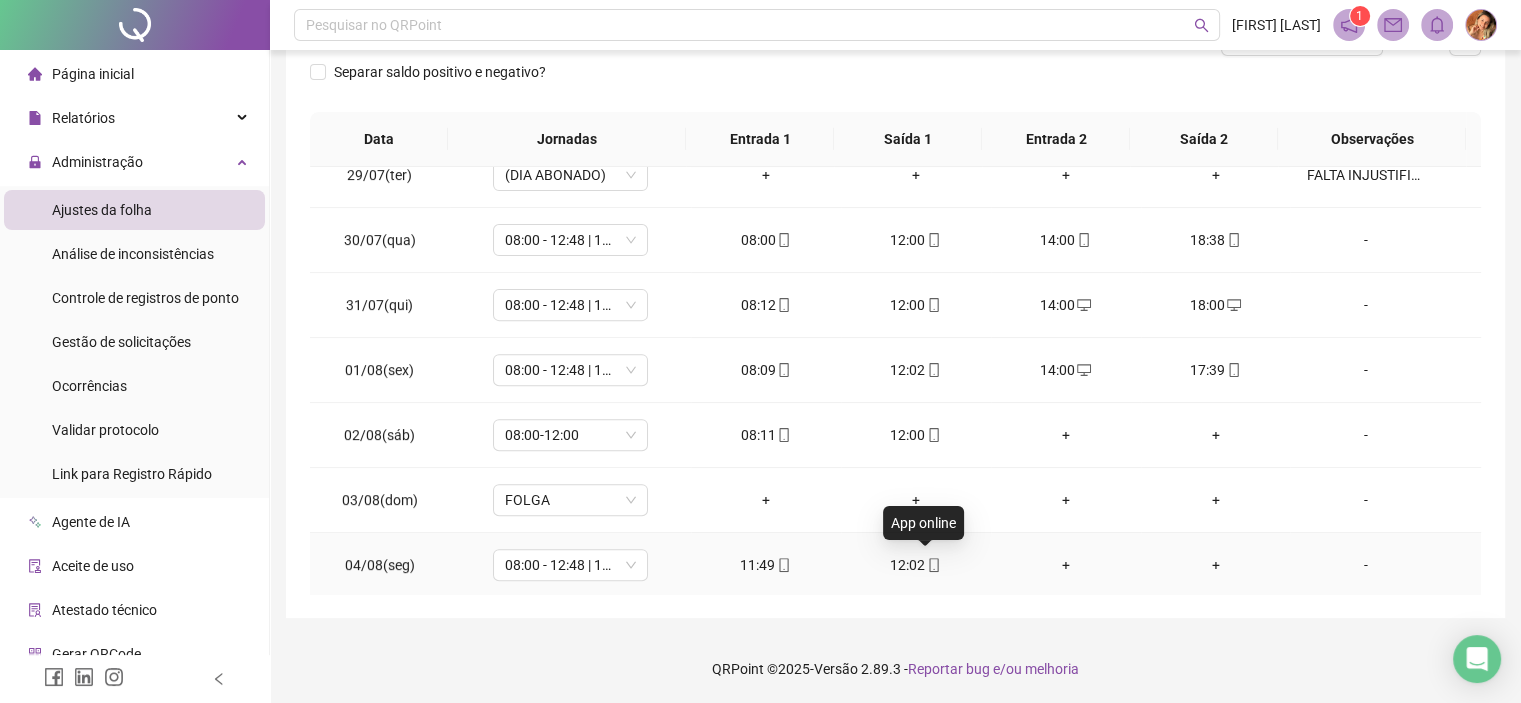 click 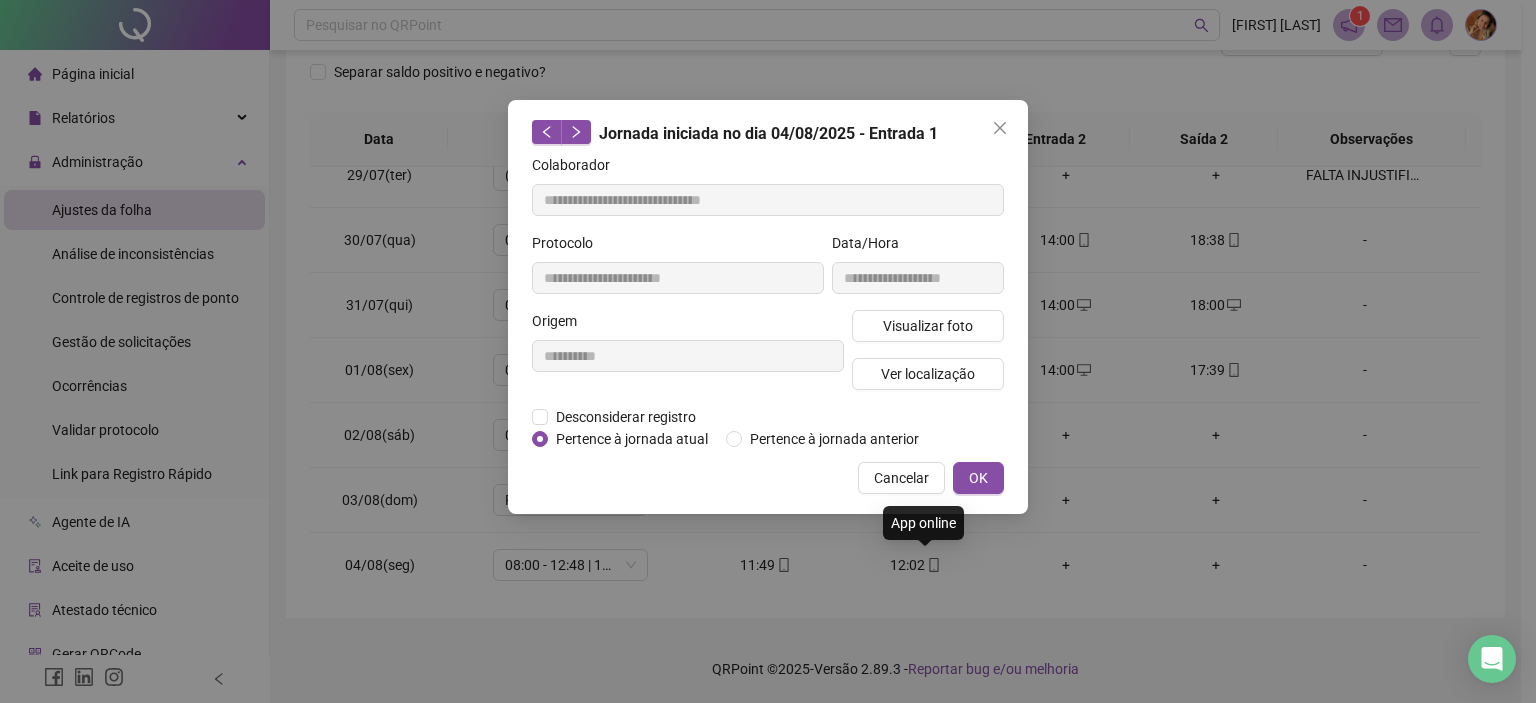 type on "**********" 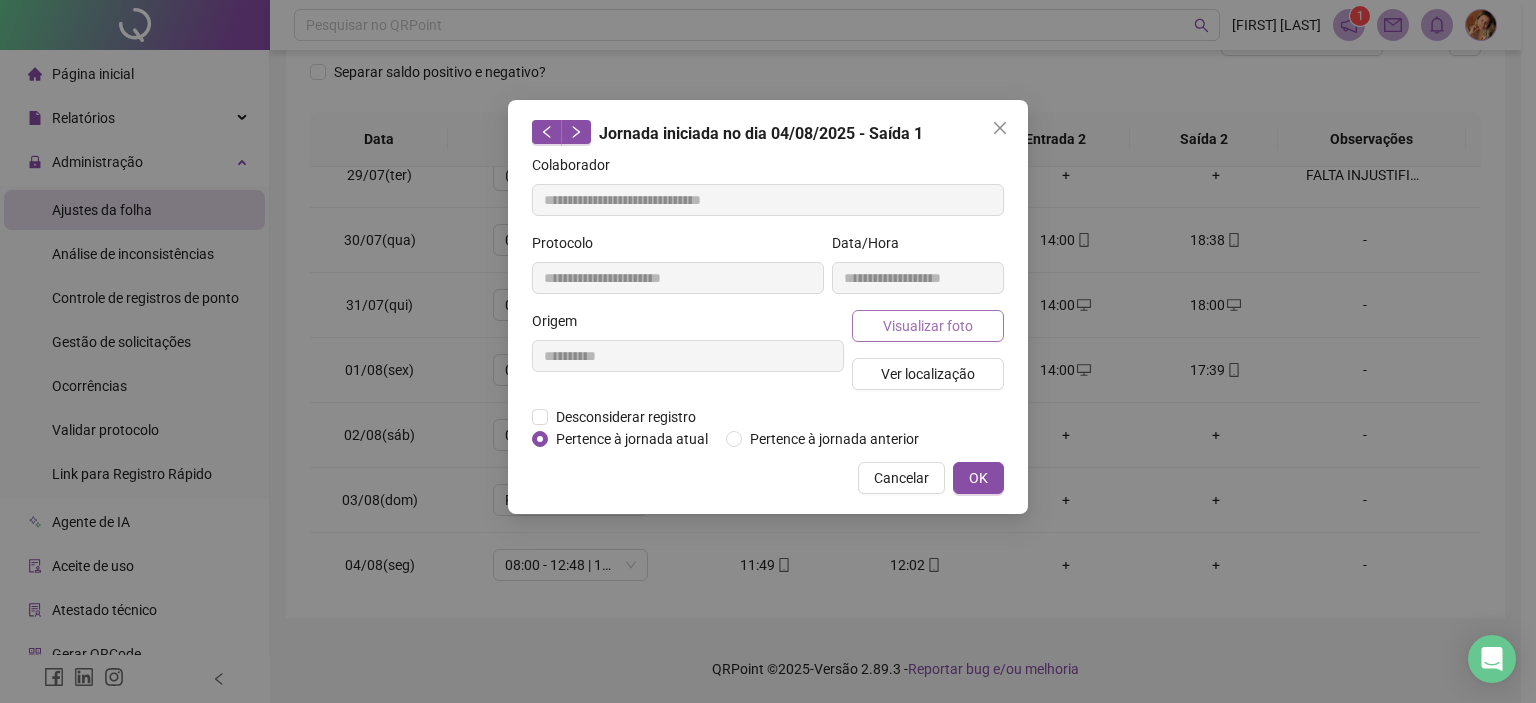 click on "Visualizar foto" at bounding box center [928, 326] 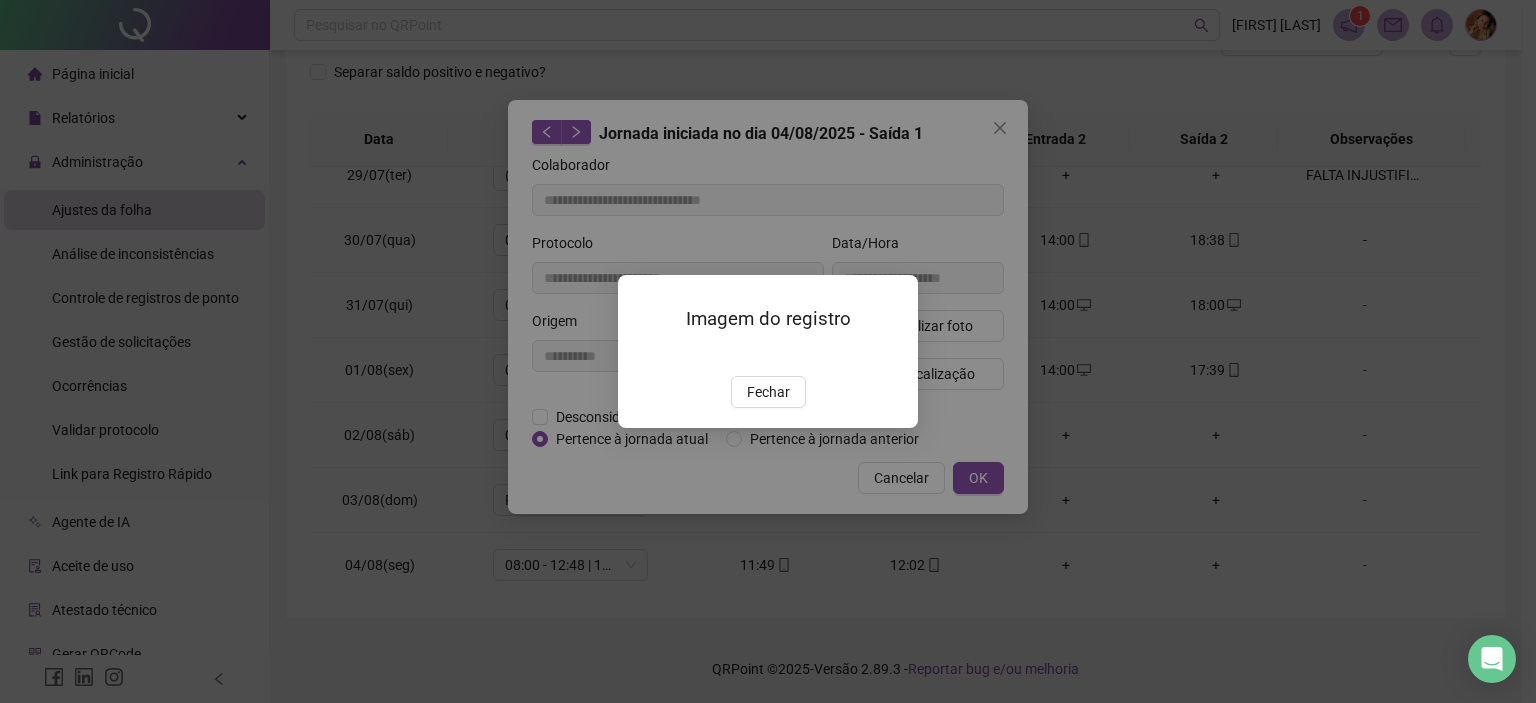 click on "Fechar" at bounding box center [768, 392] 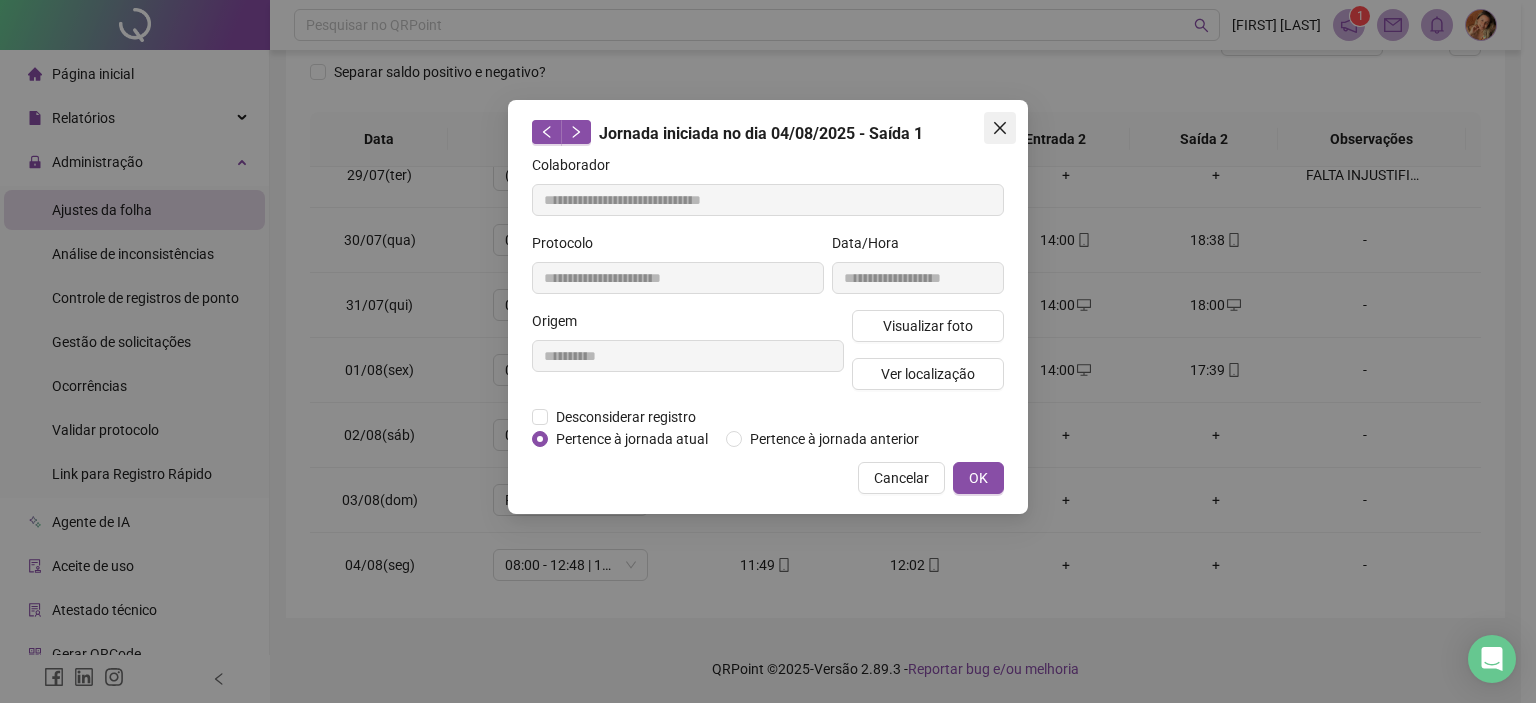 click 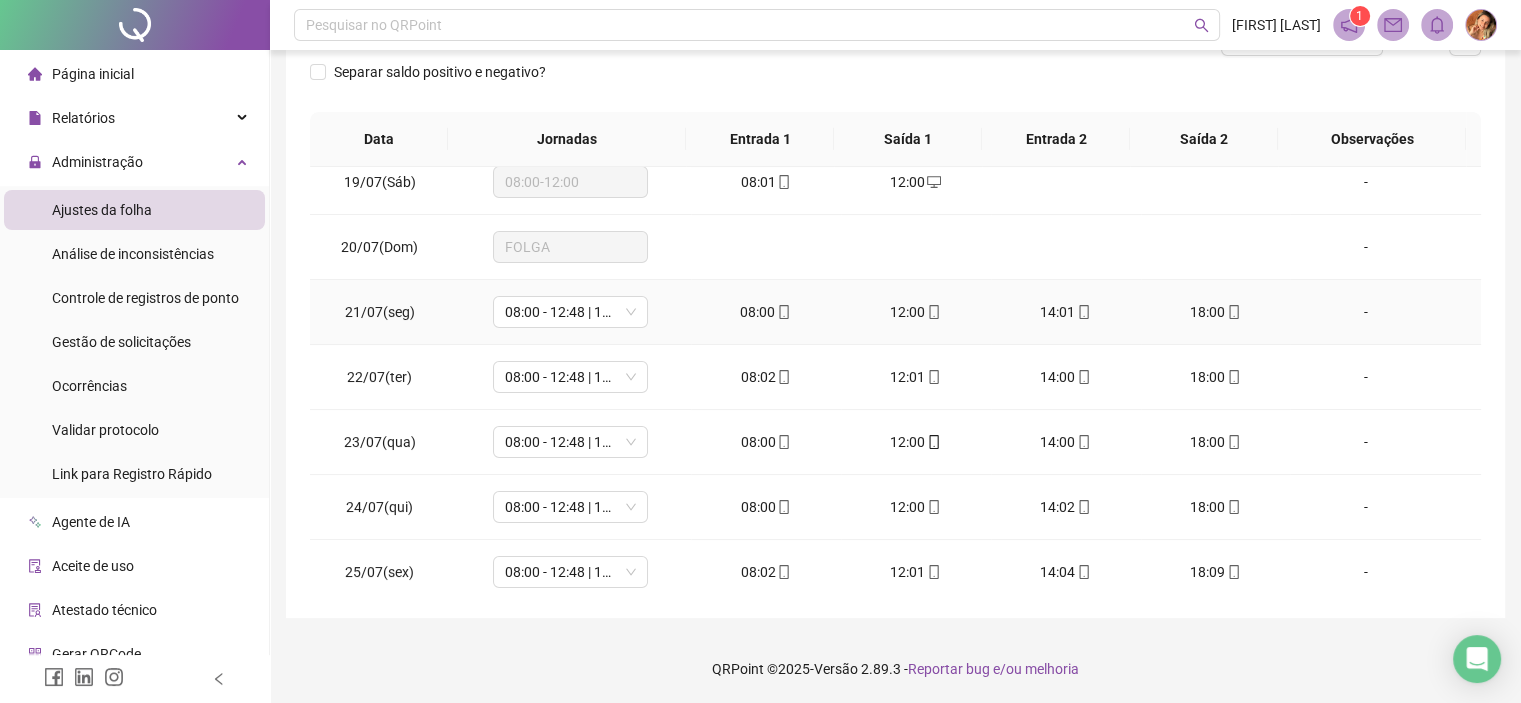 scroll, scrollTop: 0, scrollLeft: 0, axis: both 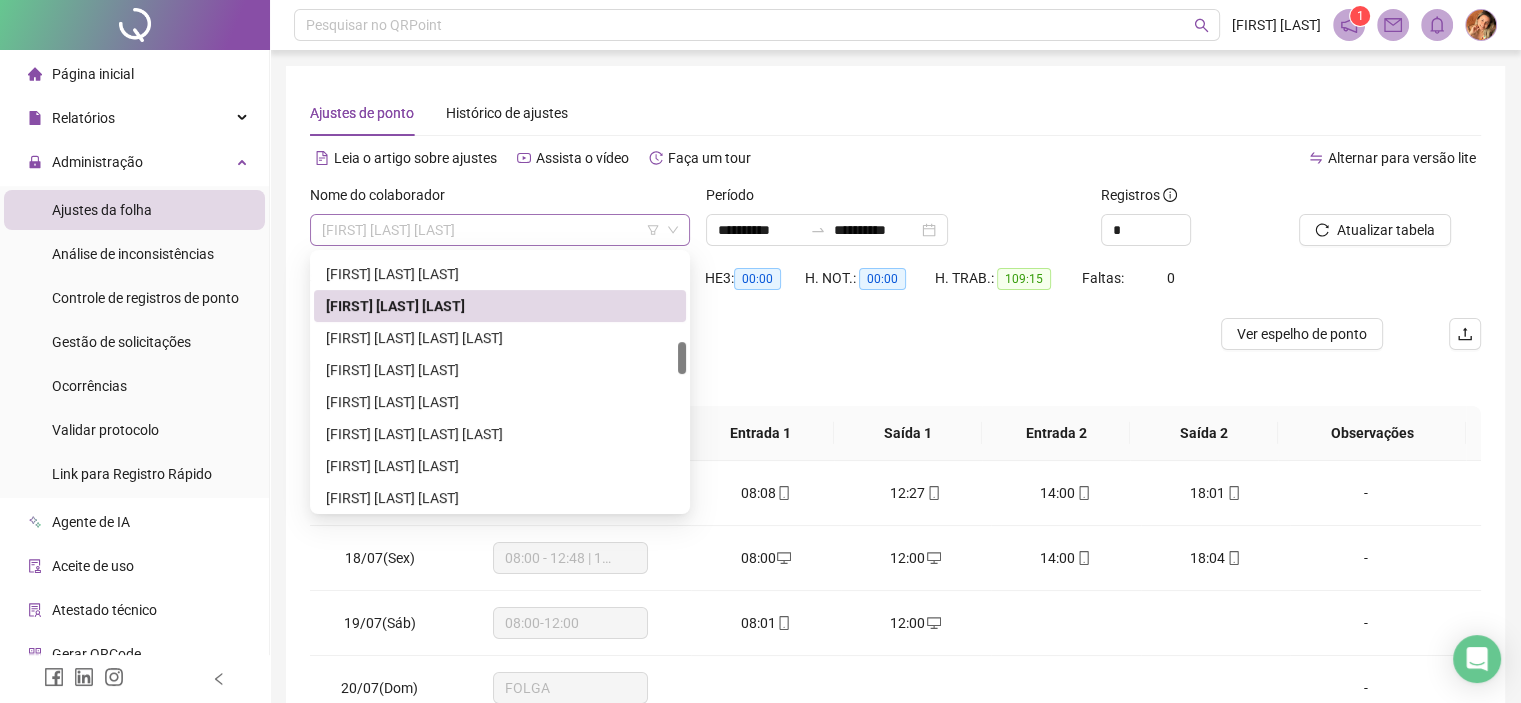 click on "[FIRST] [LAST] [LAST]" at bounding box center [500, 230] 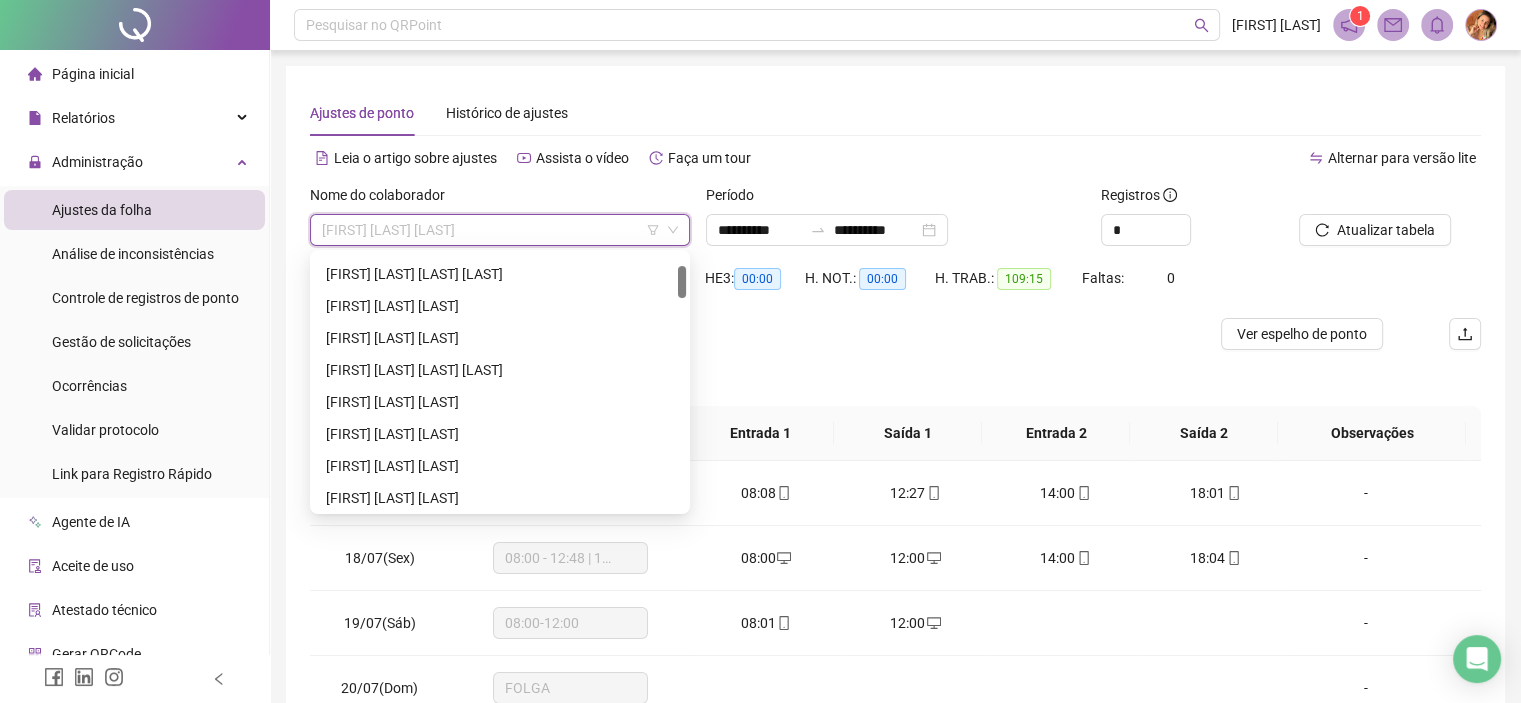 scroll, scrollTop: 0, scrollLeft: 0, axis: both 